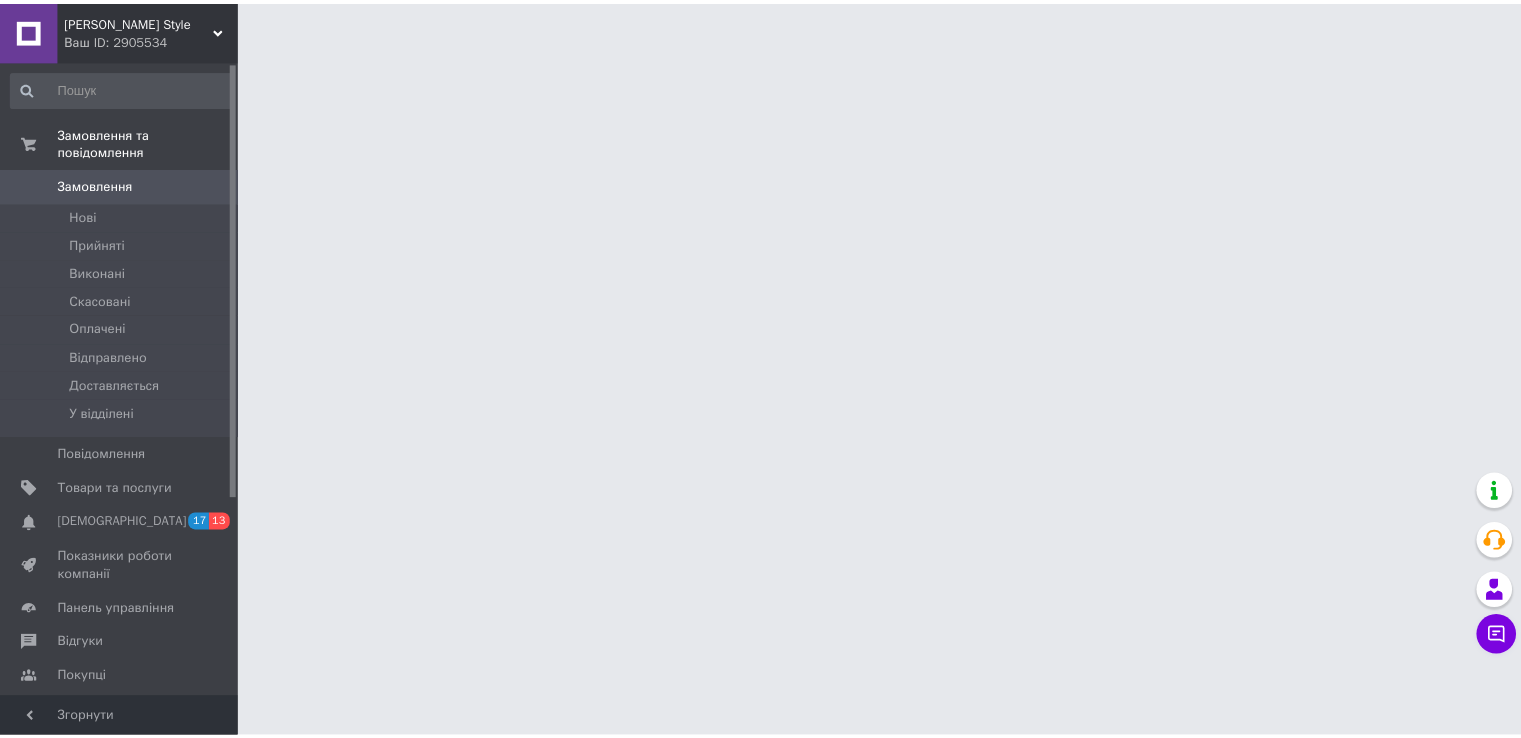 scroll, scrollTop: 0, scrollLeft: 0, axis: both 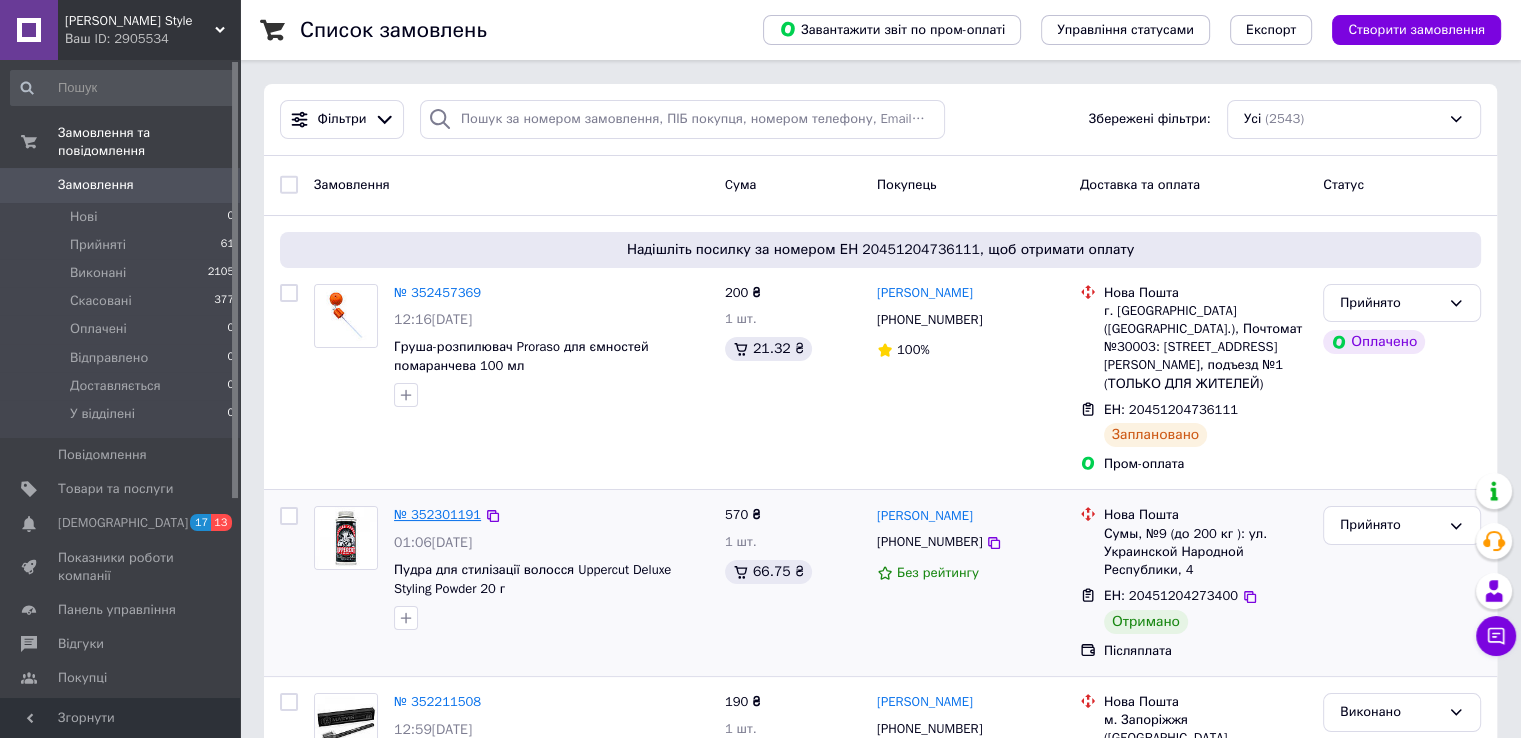 click on "№ 352301191" at bounding box center [437, 514] 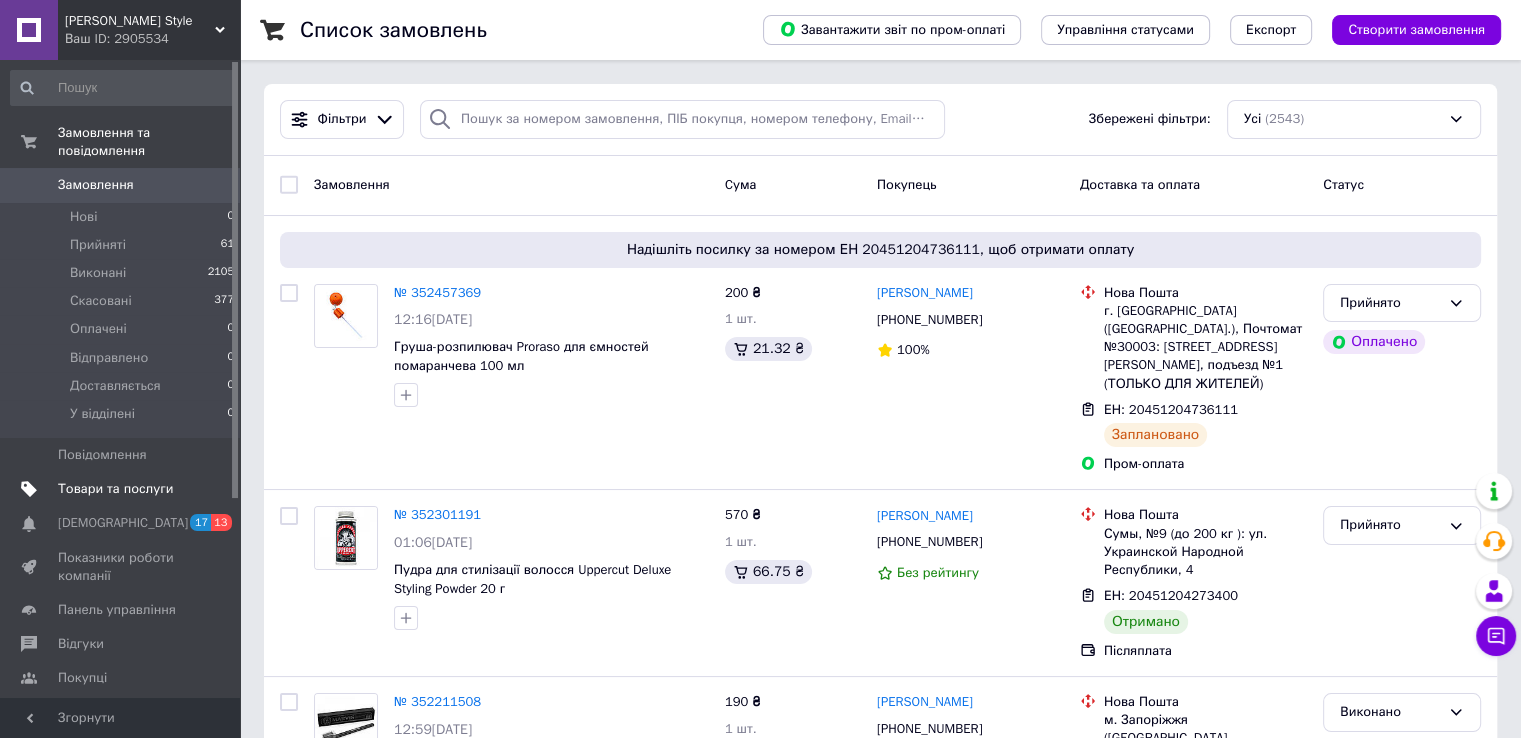 click on "Товари та послуги" at bounding box center (115, 489) 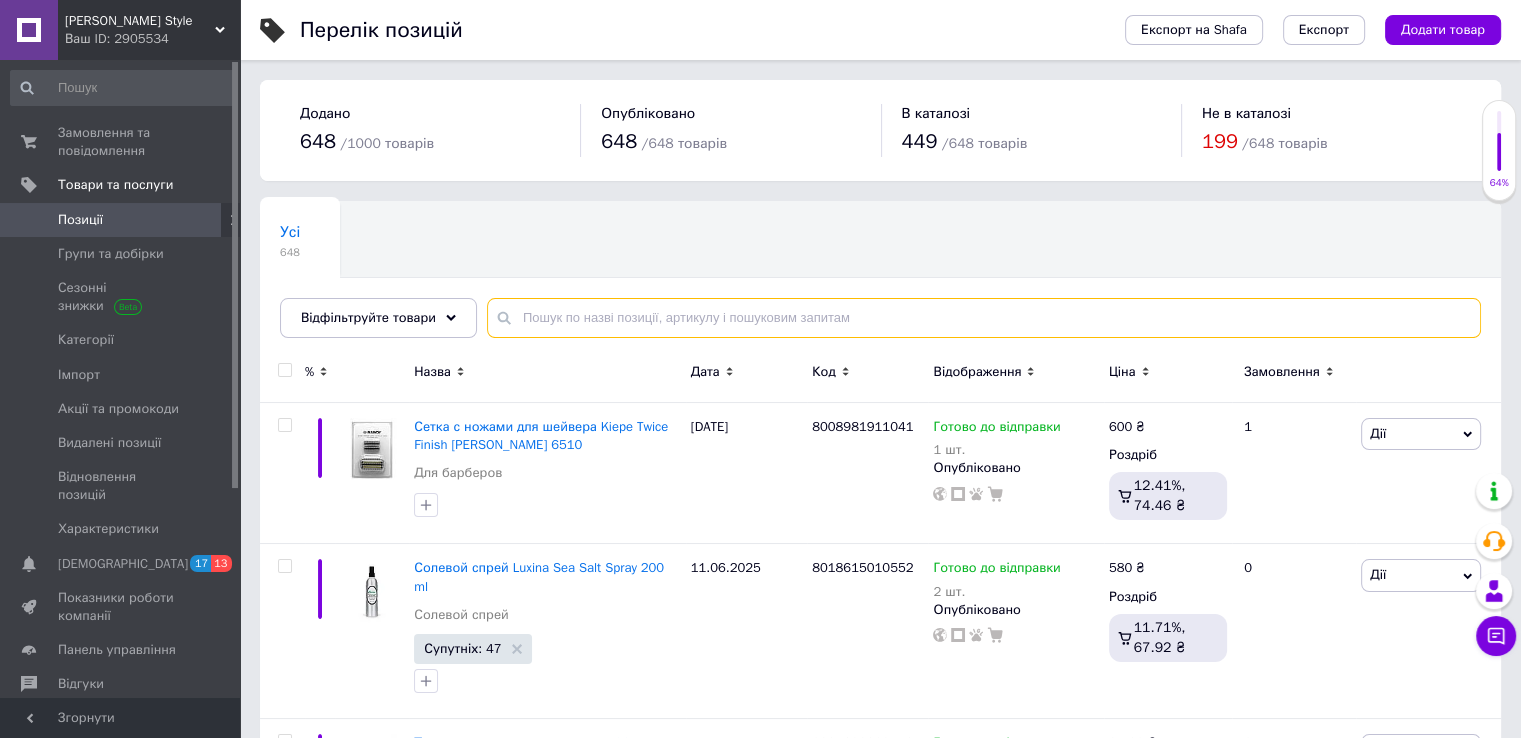 click at bounding box center (984, 318) 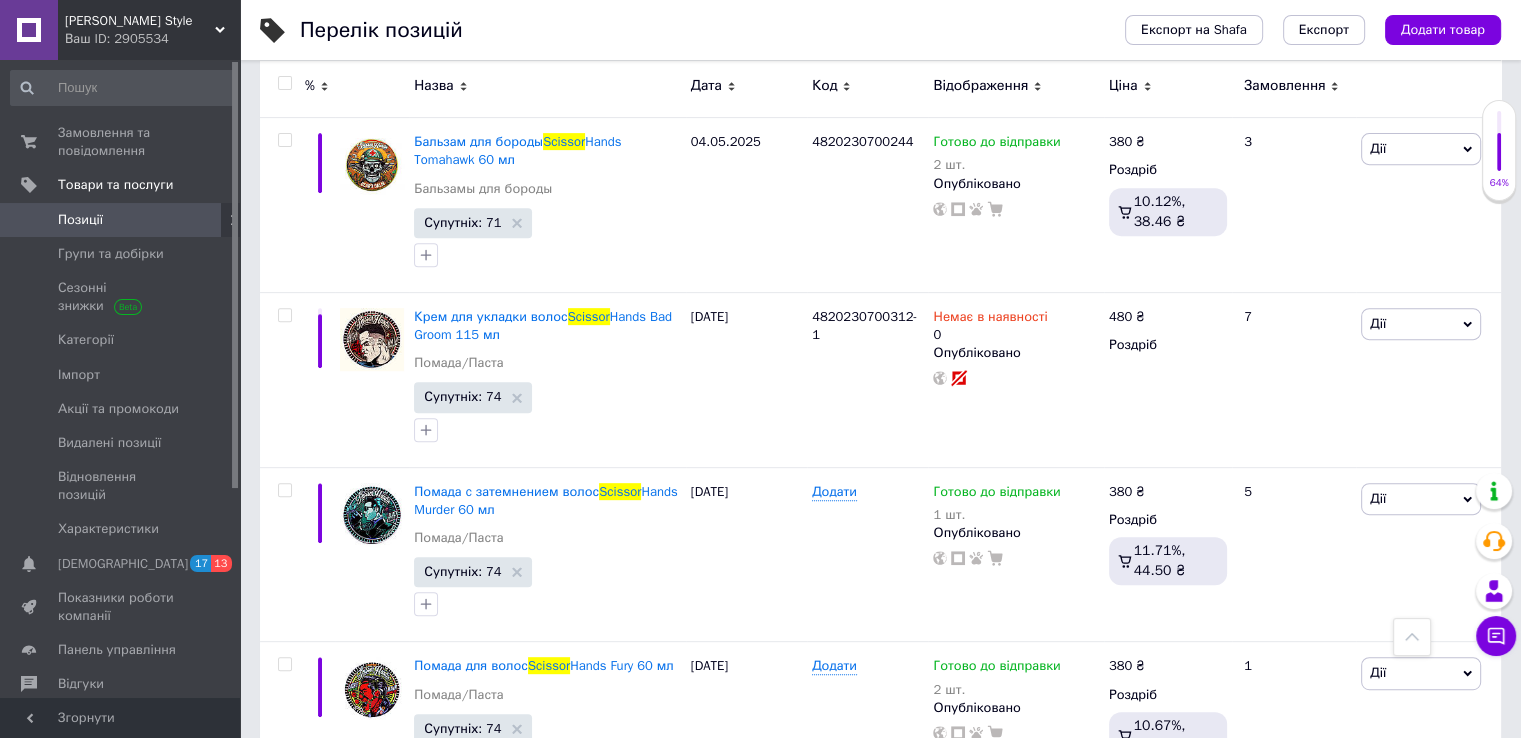 scroll, scrollTop: 800, scrollLeft: 0, axis: vertical 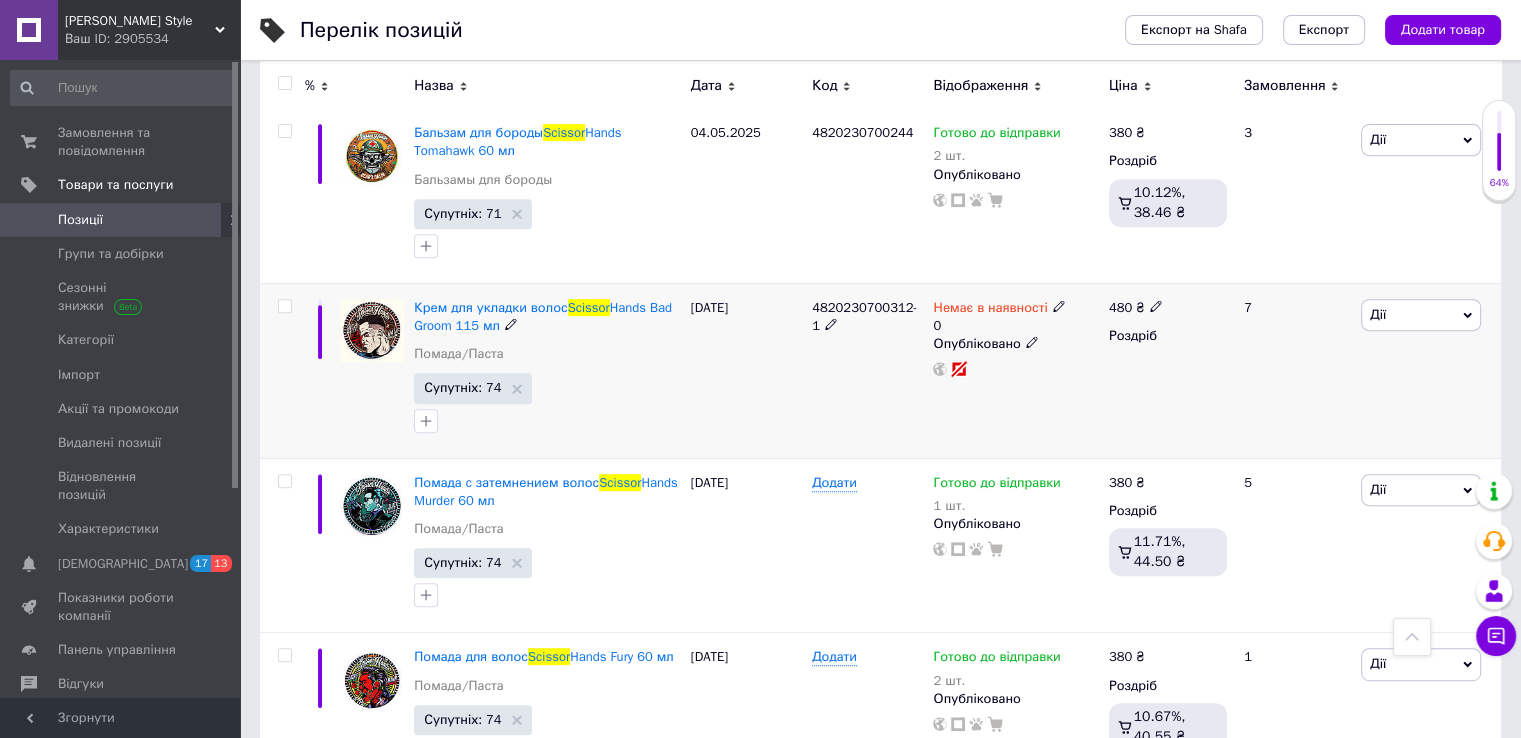 type on "Scissor" 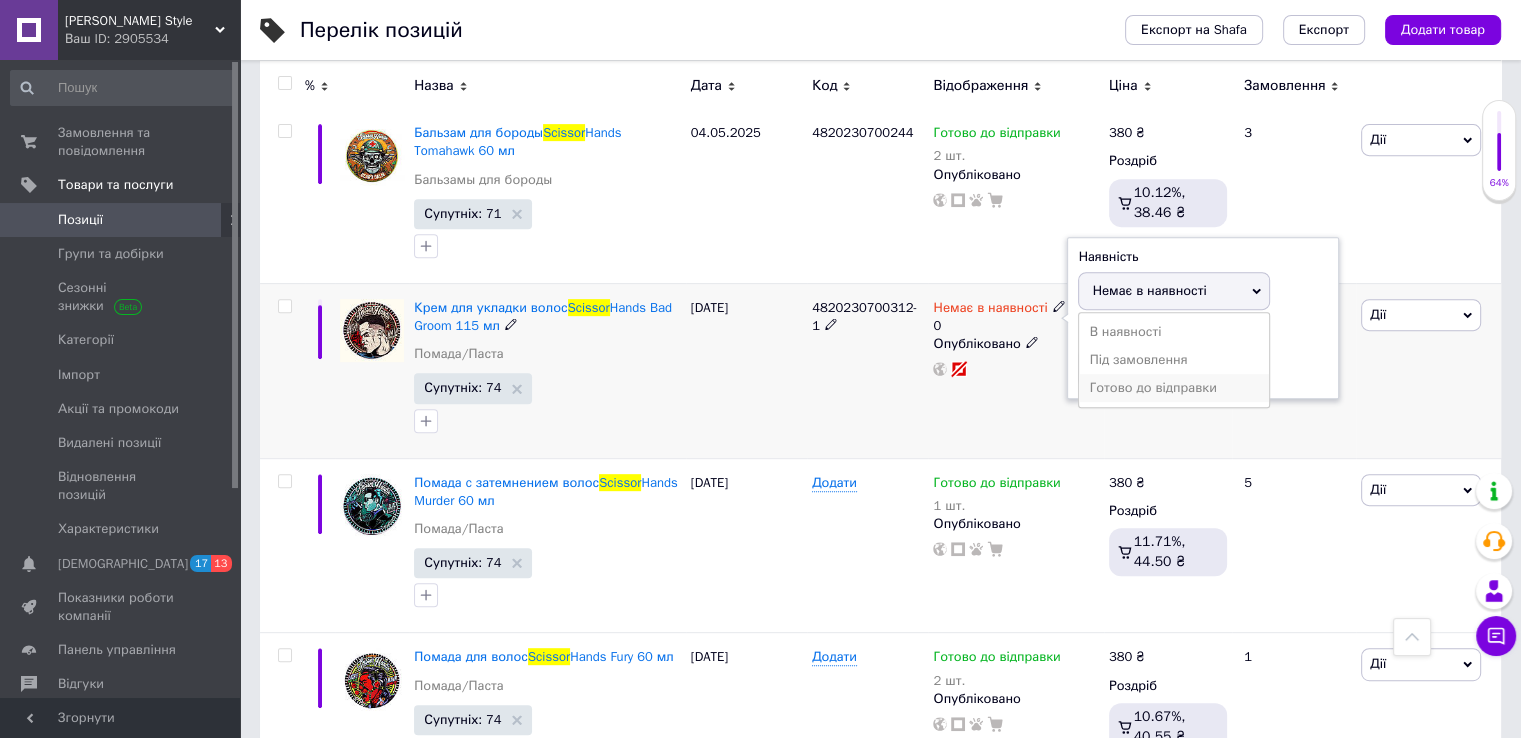 click on "Готово до відправки" at bounding box center [1174, 388] 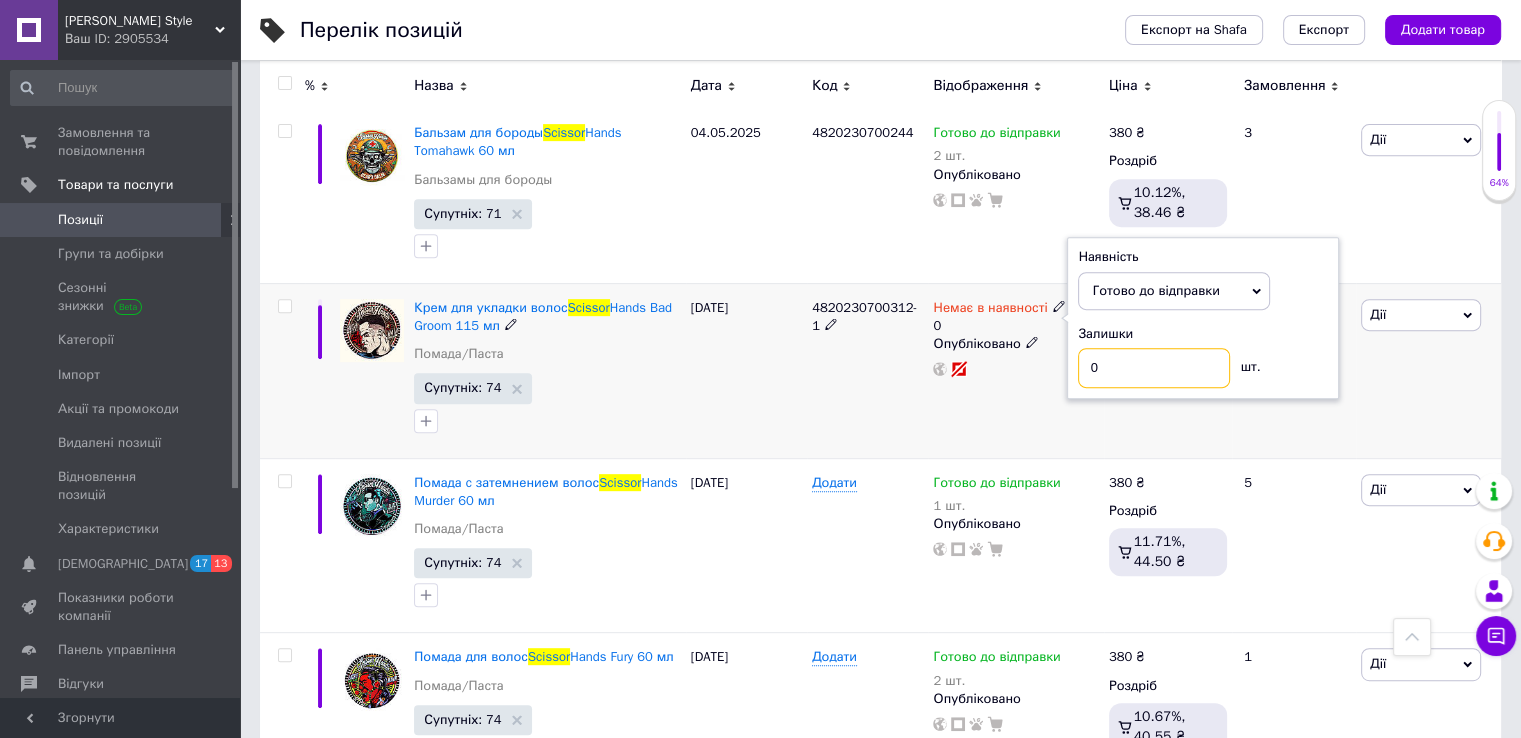 click on "0" at bounding box center (1154, 368) 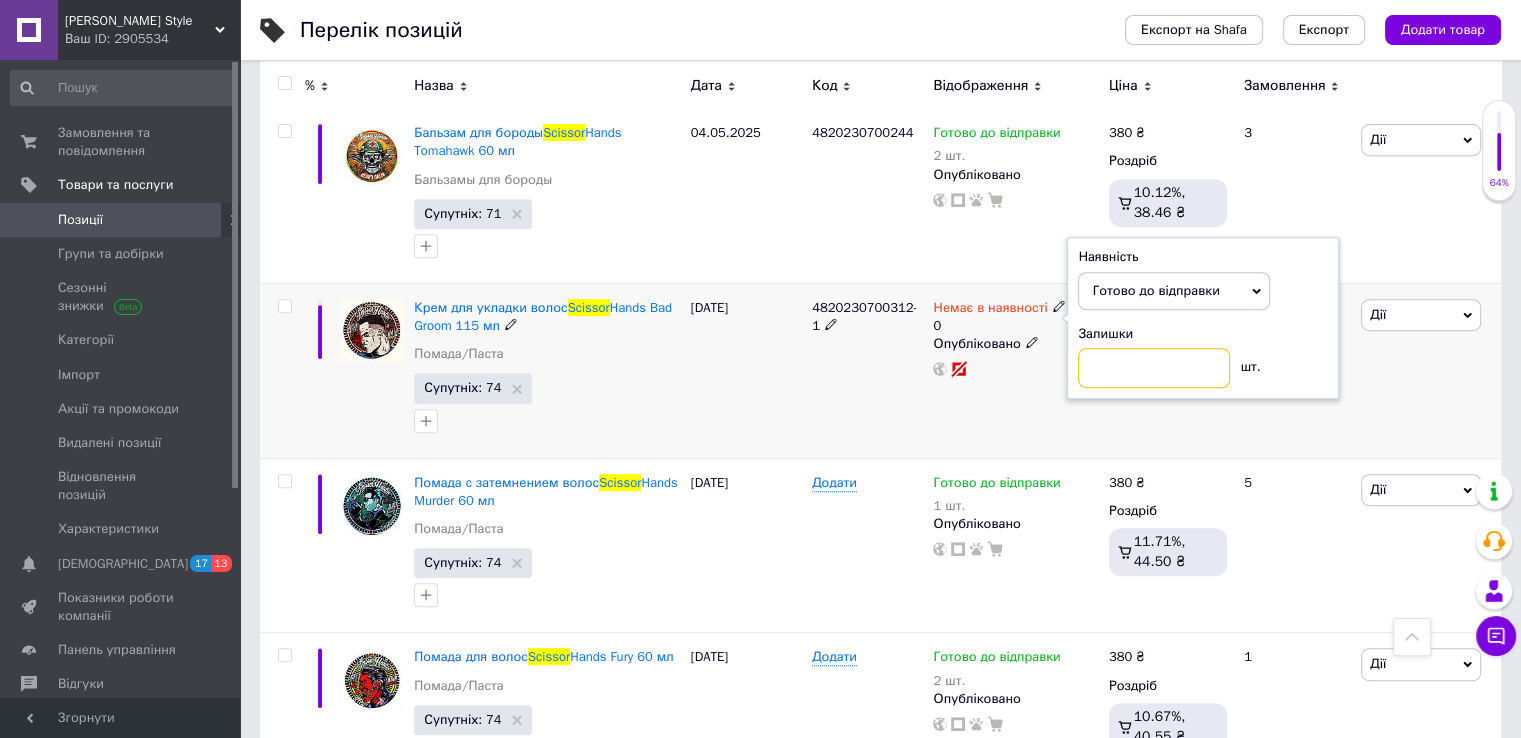 type on "1" 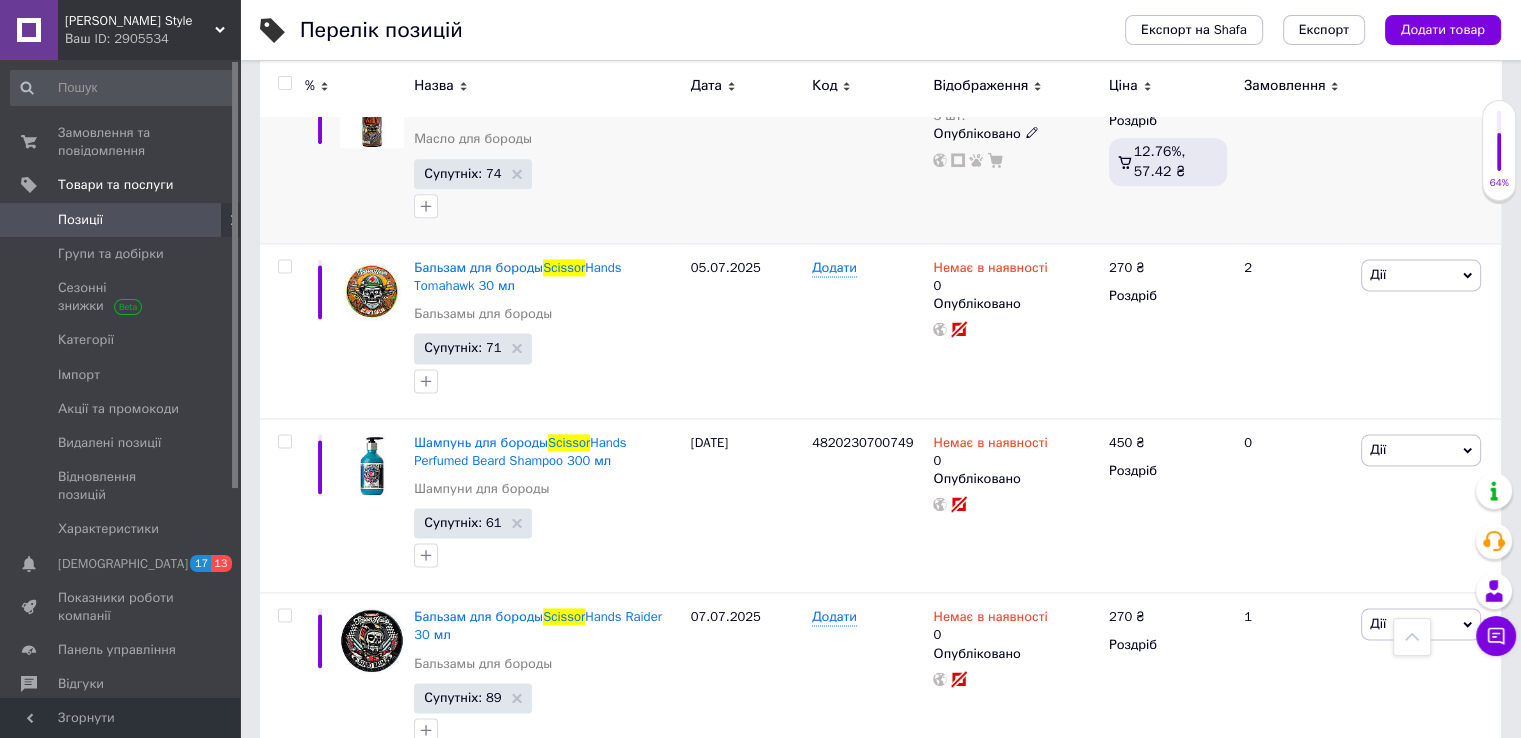 scroll, scrollTop: 2600, scrollLeft: 0, axis: vertical 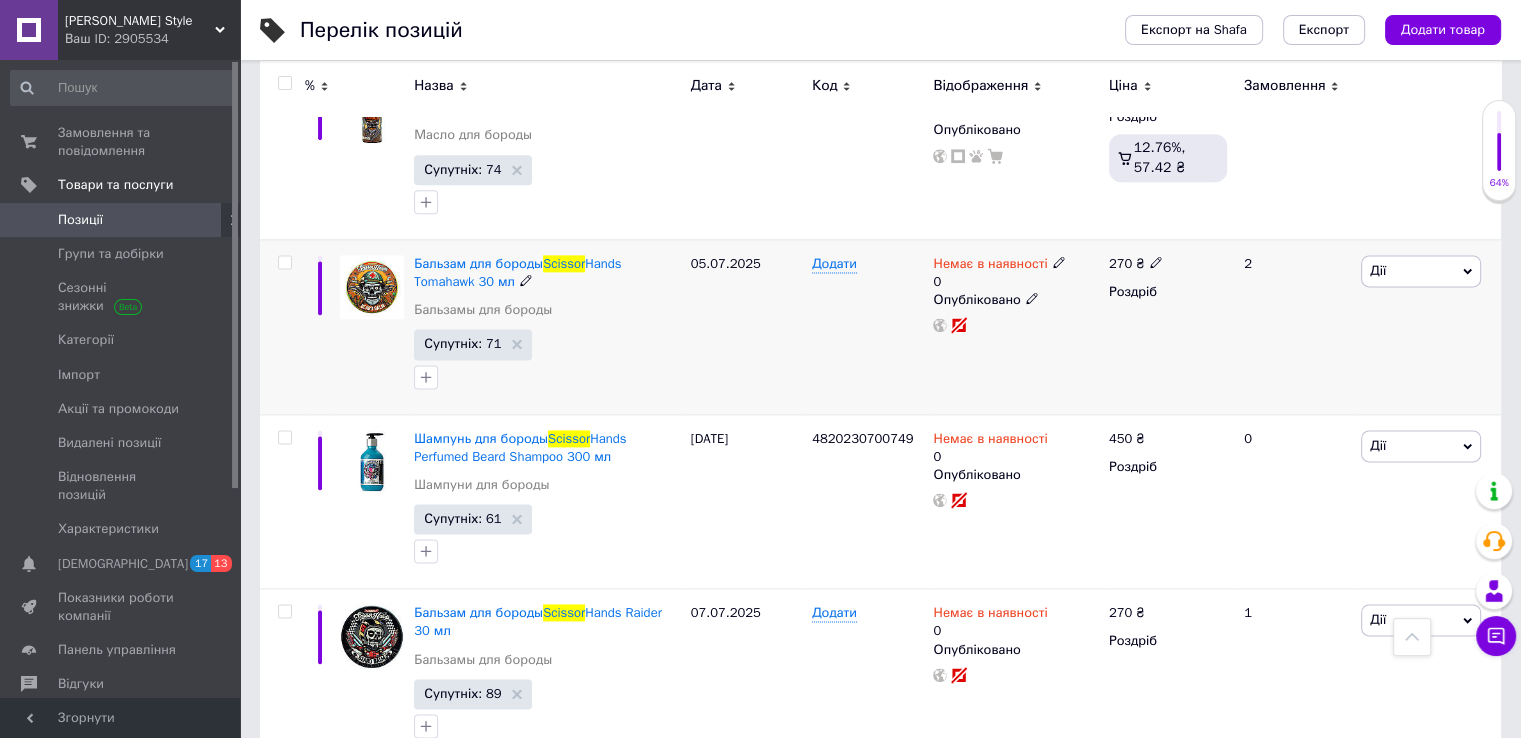 click 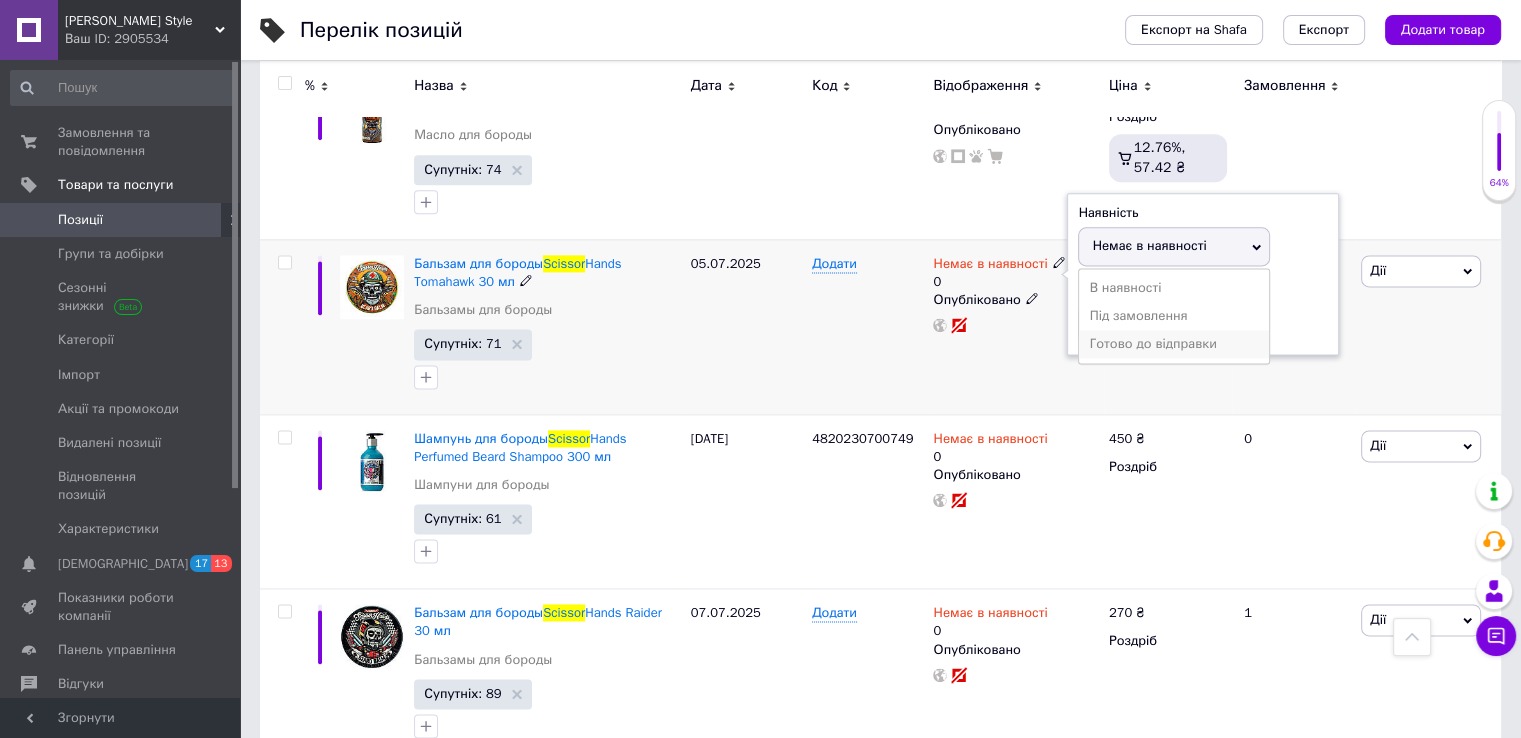 click on "Готово до відправки" at bounding box center (1174, 344) 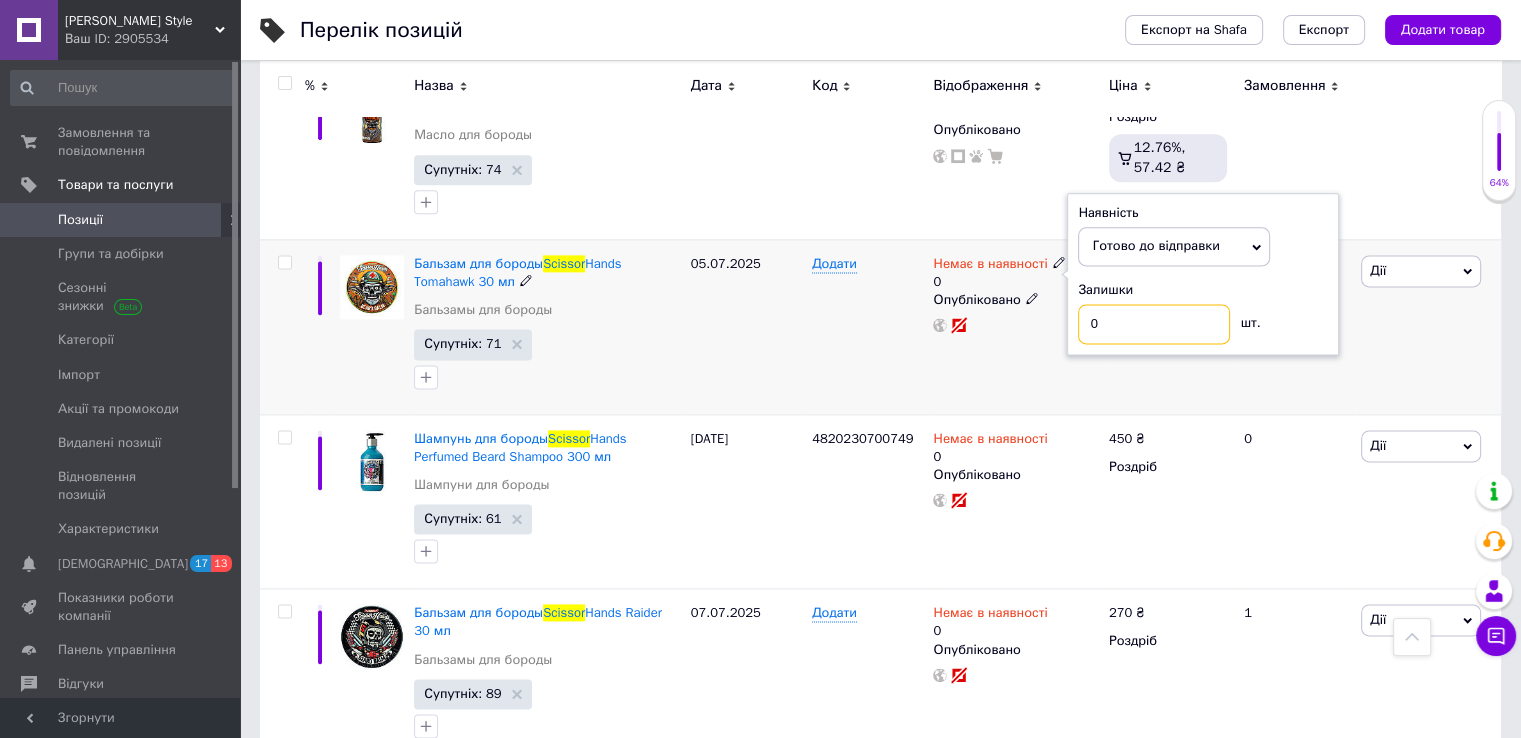 click on "0" at bounding box center [1154, 324] 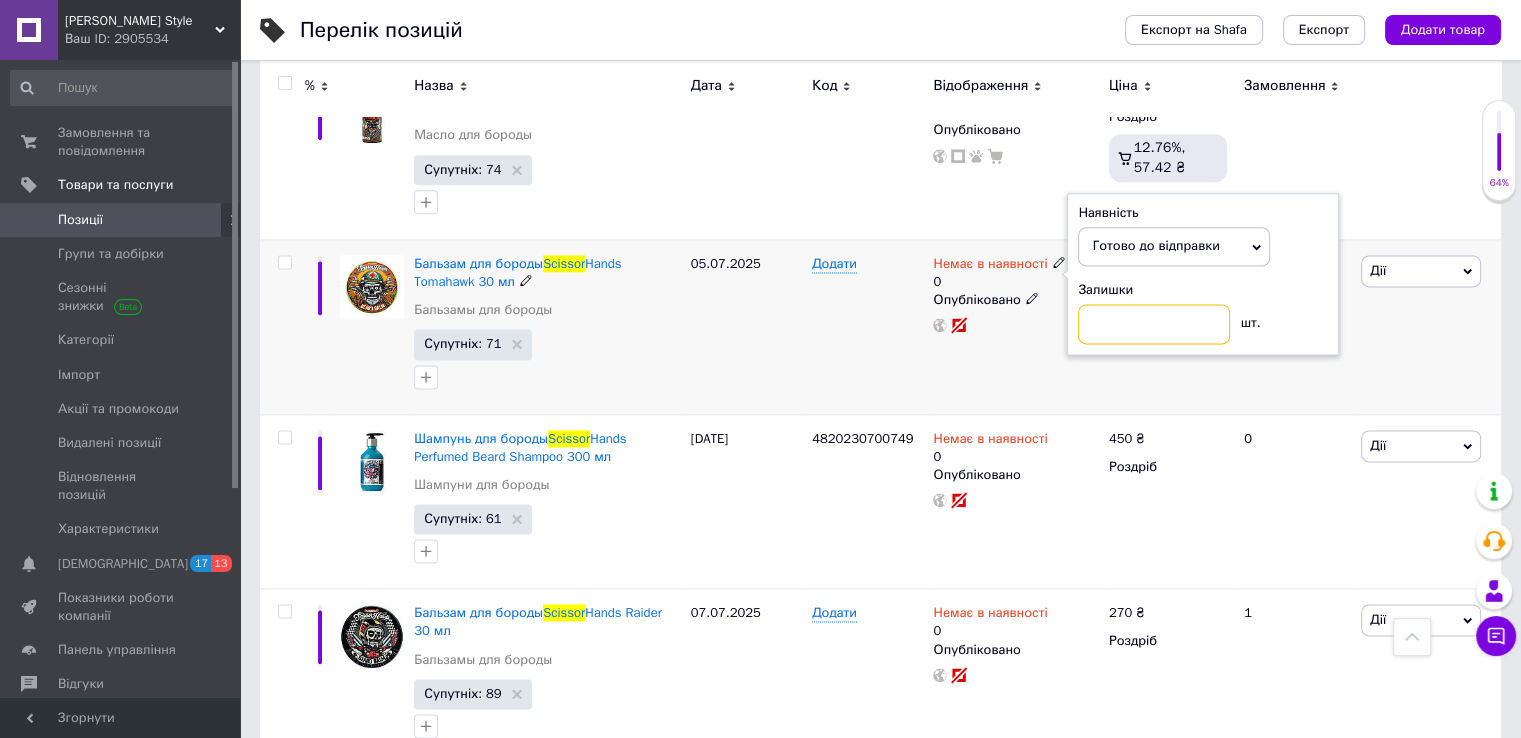 type on "2" 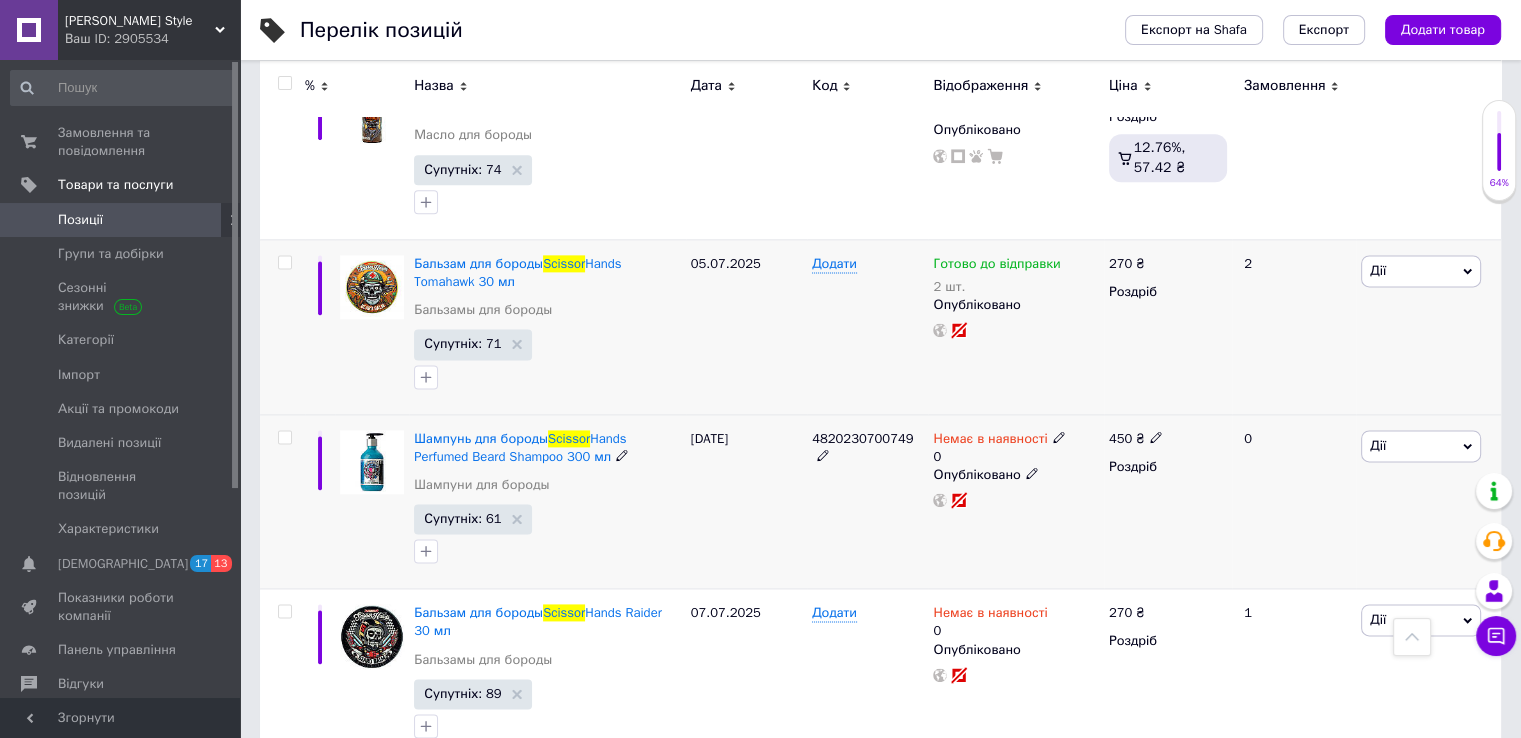 click 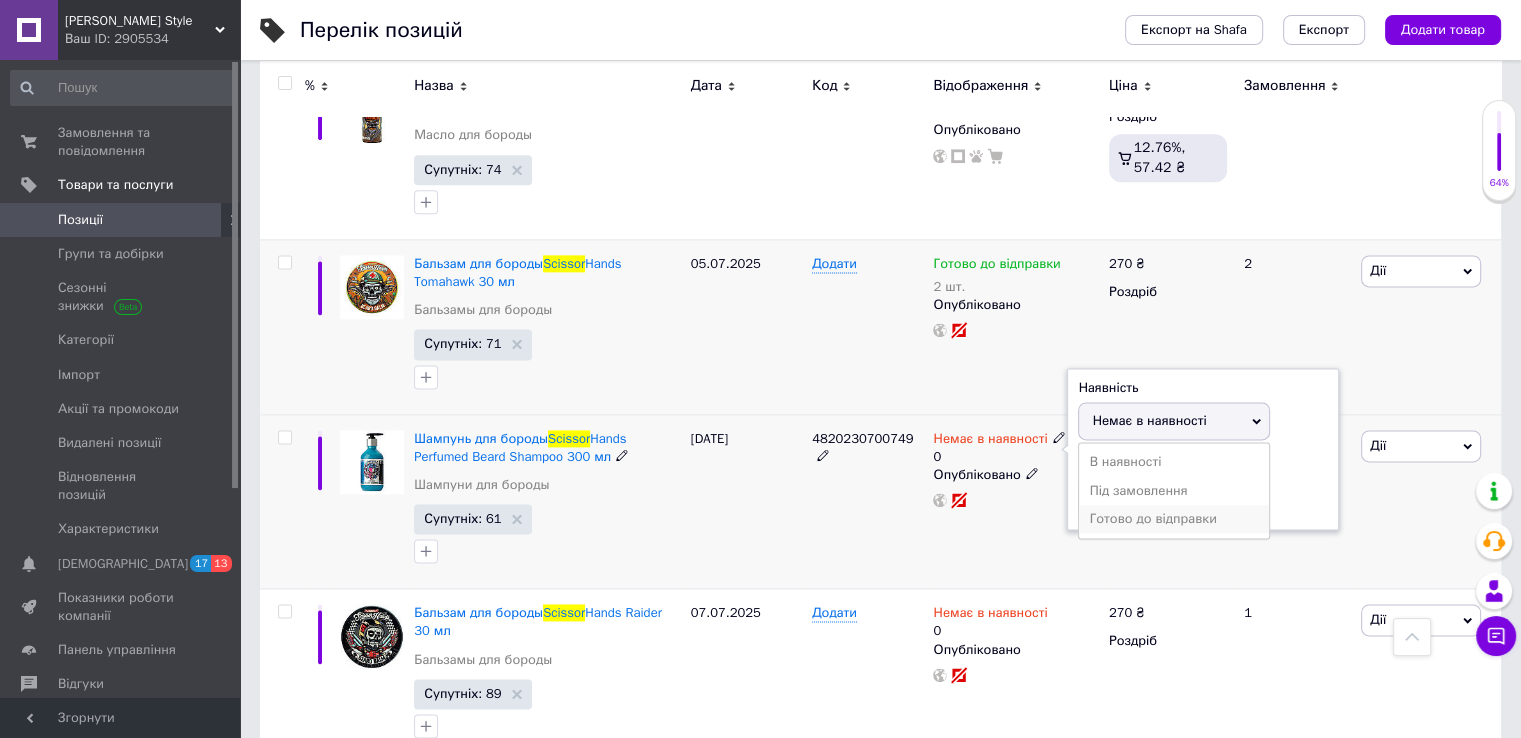 click on "Готово до відправки" at bounding box center [1174, 519] 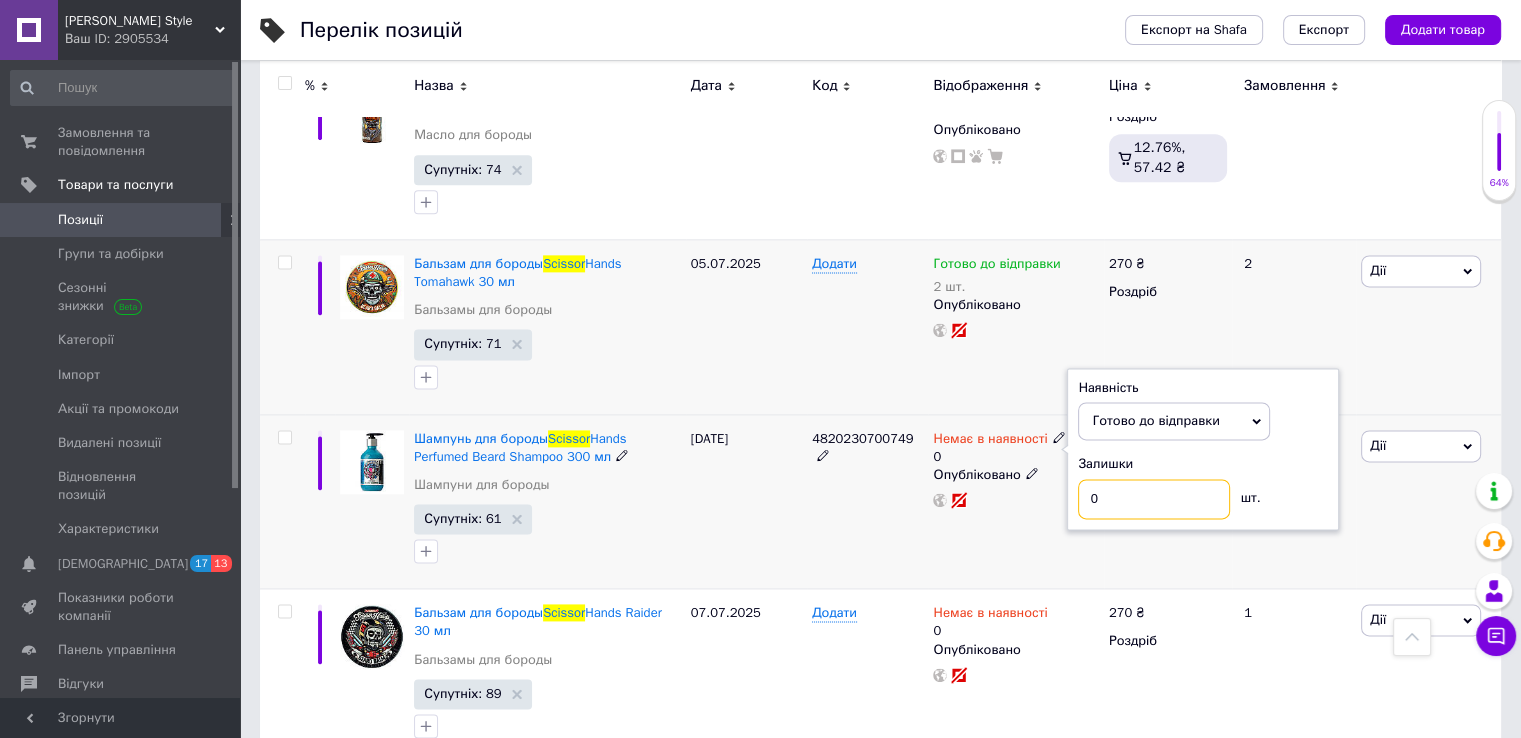 click on "0" at bounding box center (1154, 499) 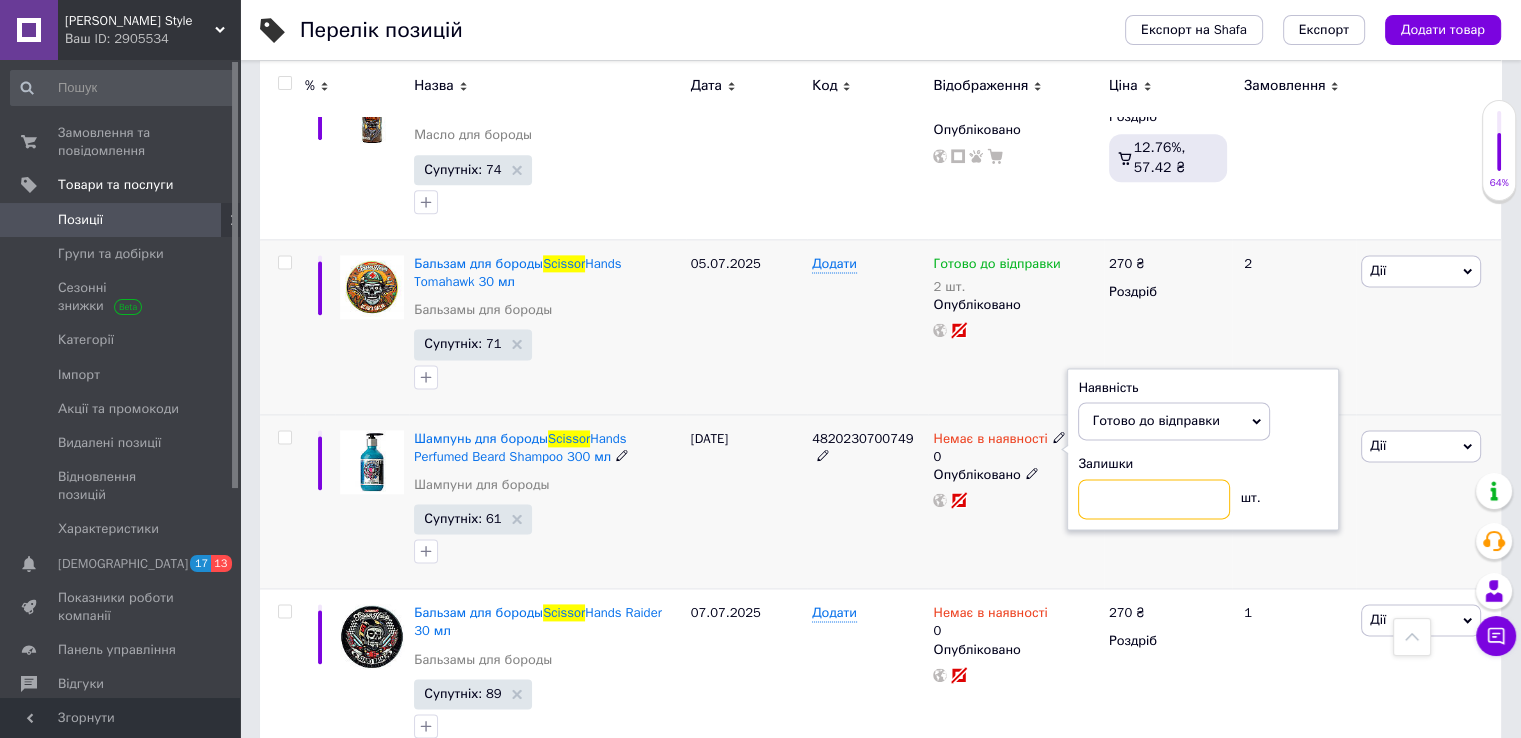 type on "2" 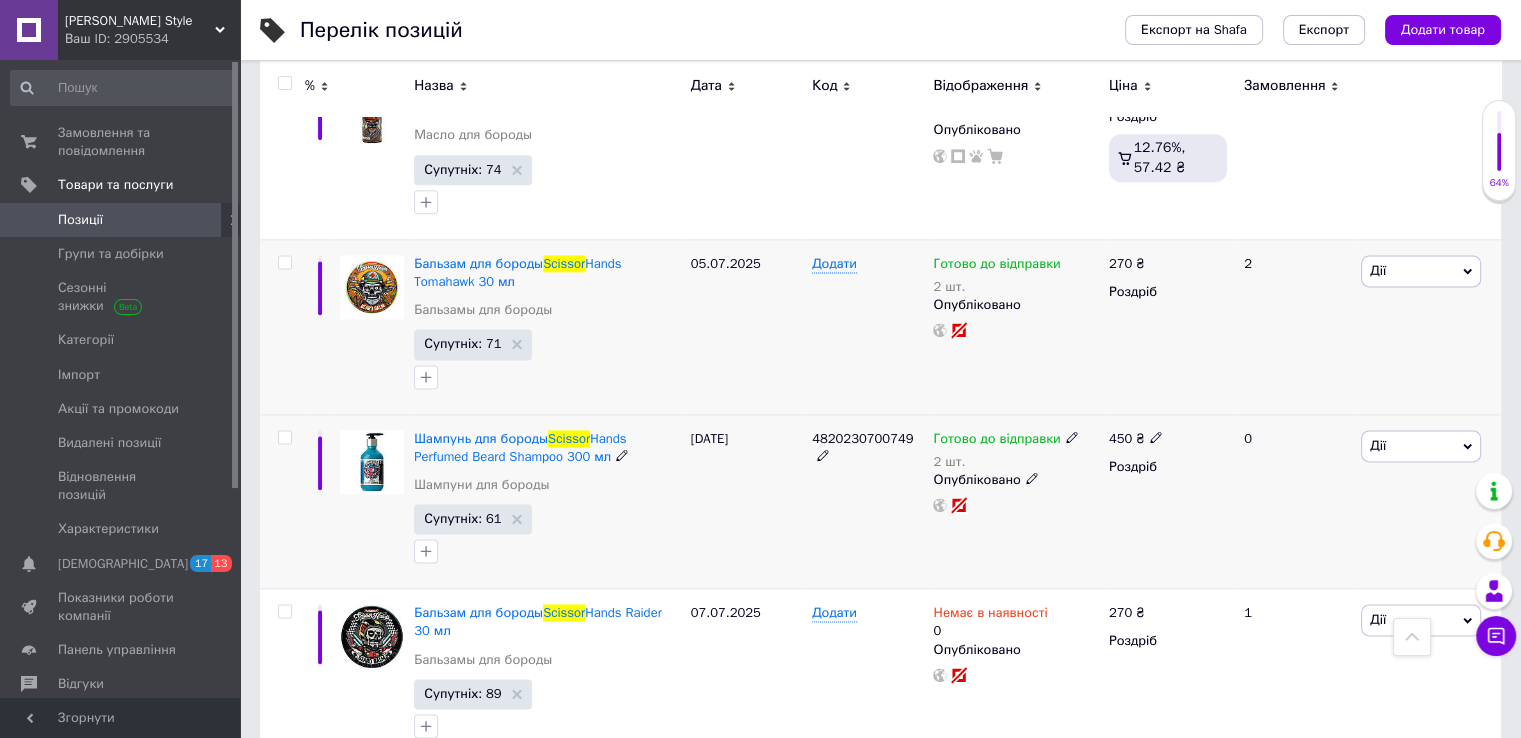 scroll, scrollTop: 2900, scrollLeft: 0, axis: vertical 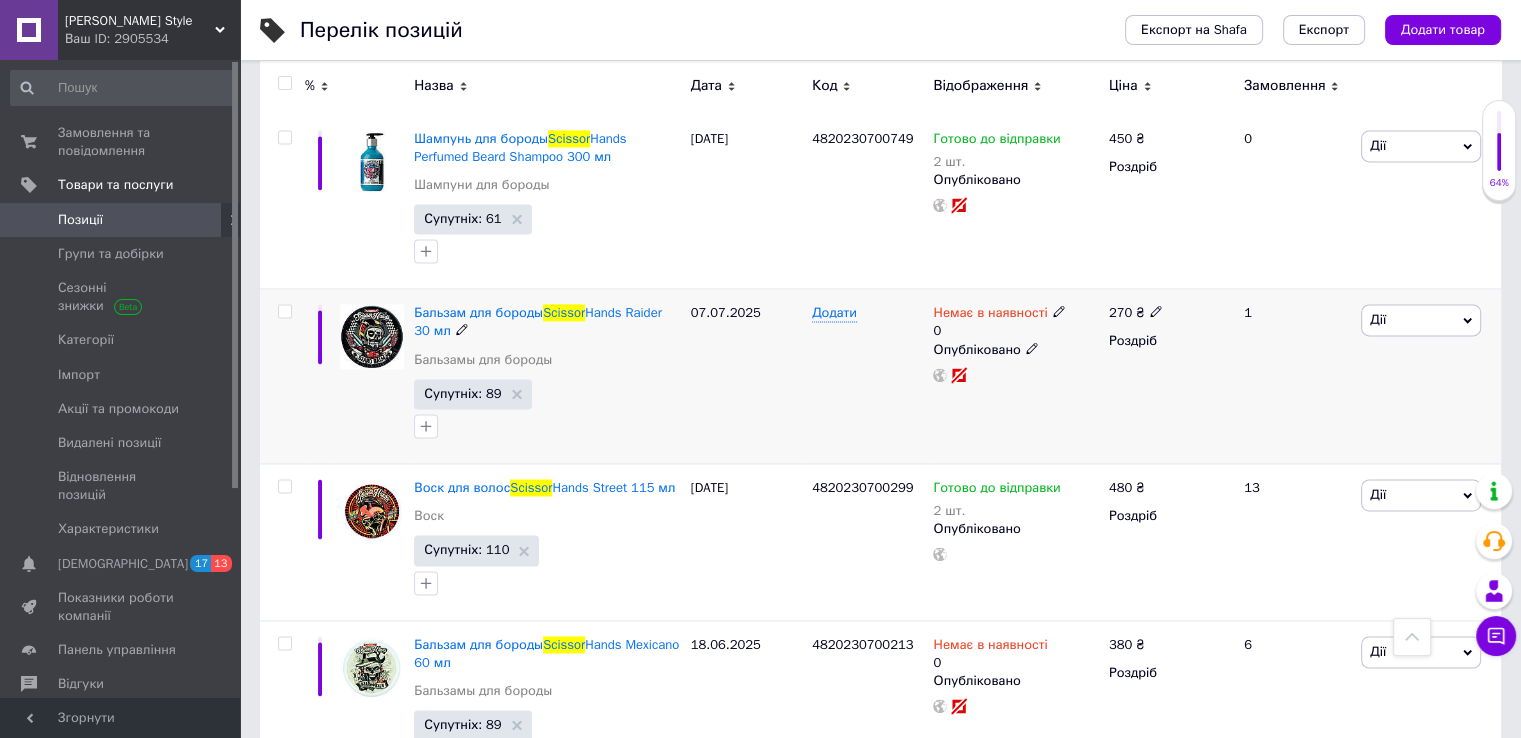 click 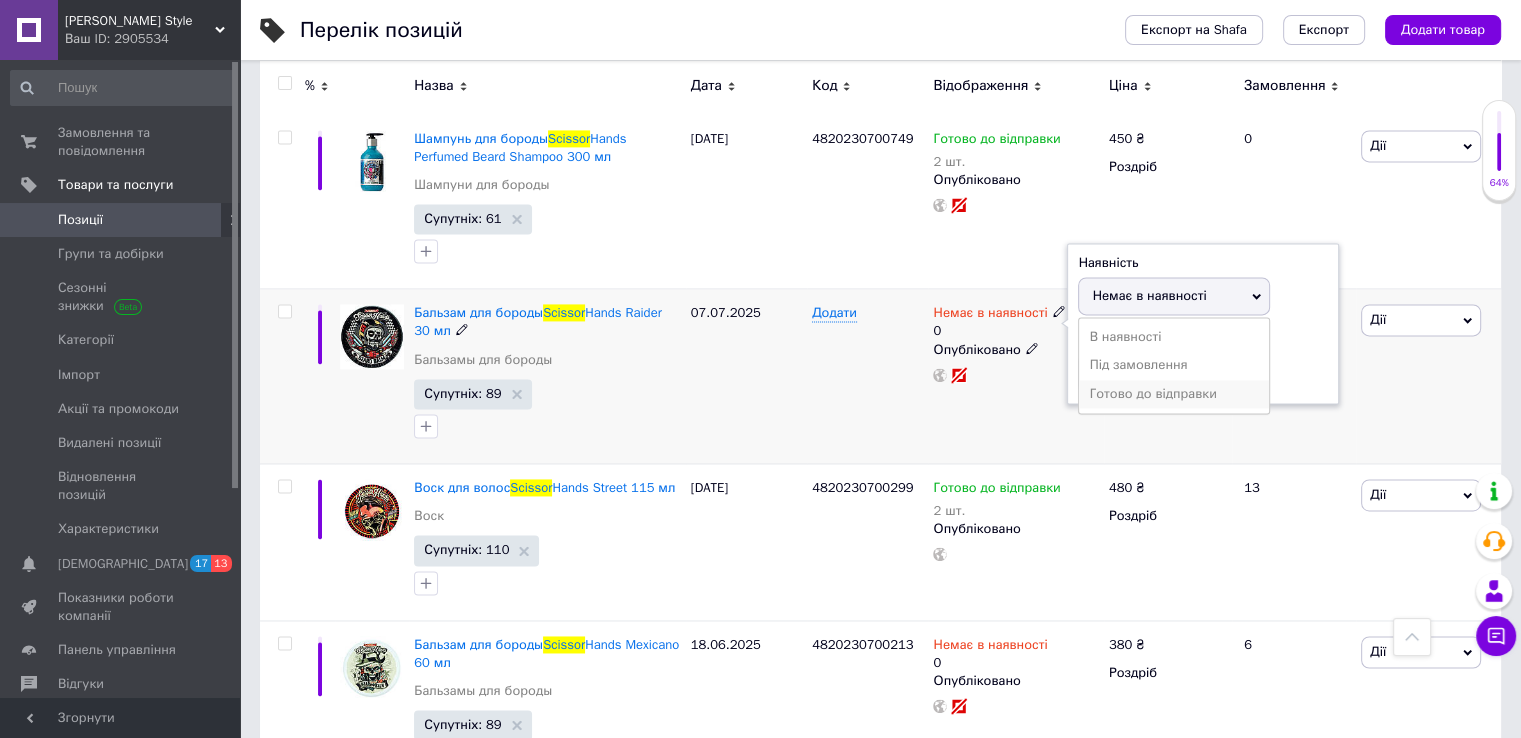 click on "Готово до відправки" at bounding box center (1174, 394) 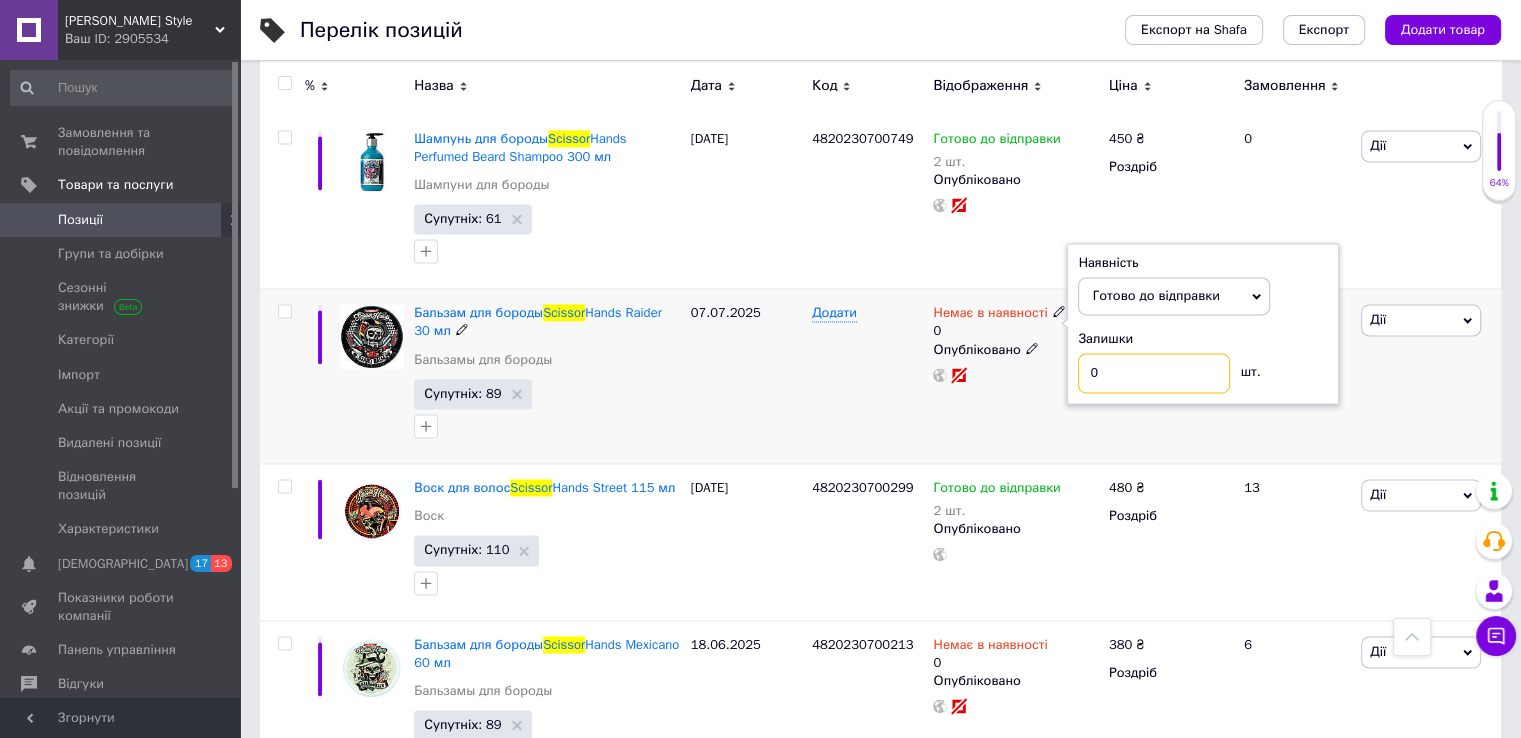 click on "0" at bounding box center [1154, 373] 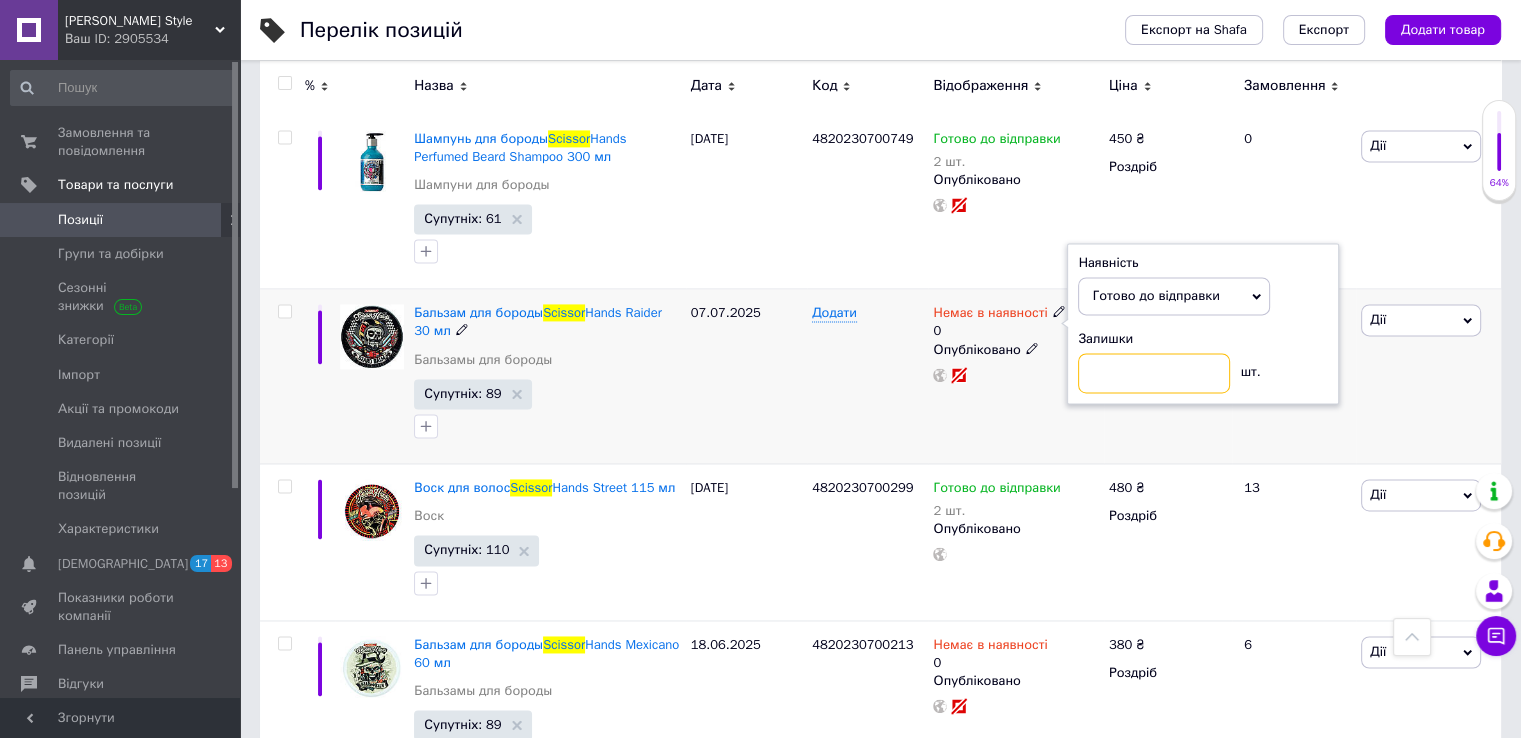 type on "1" 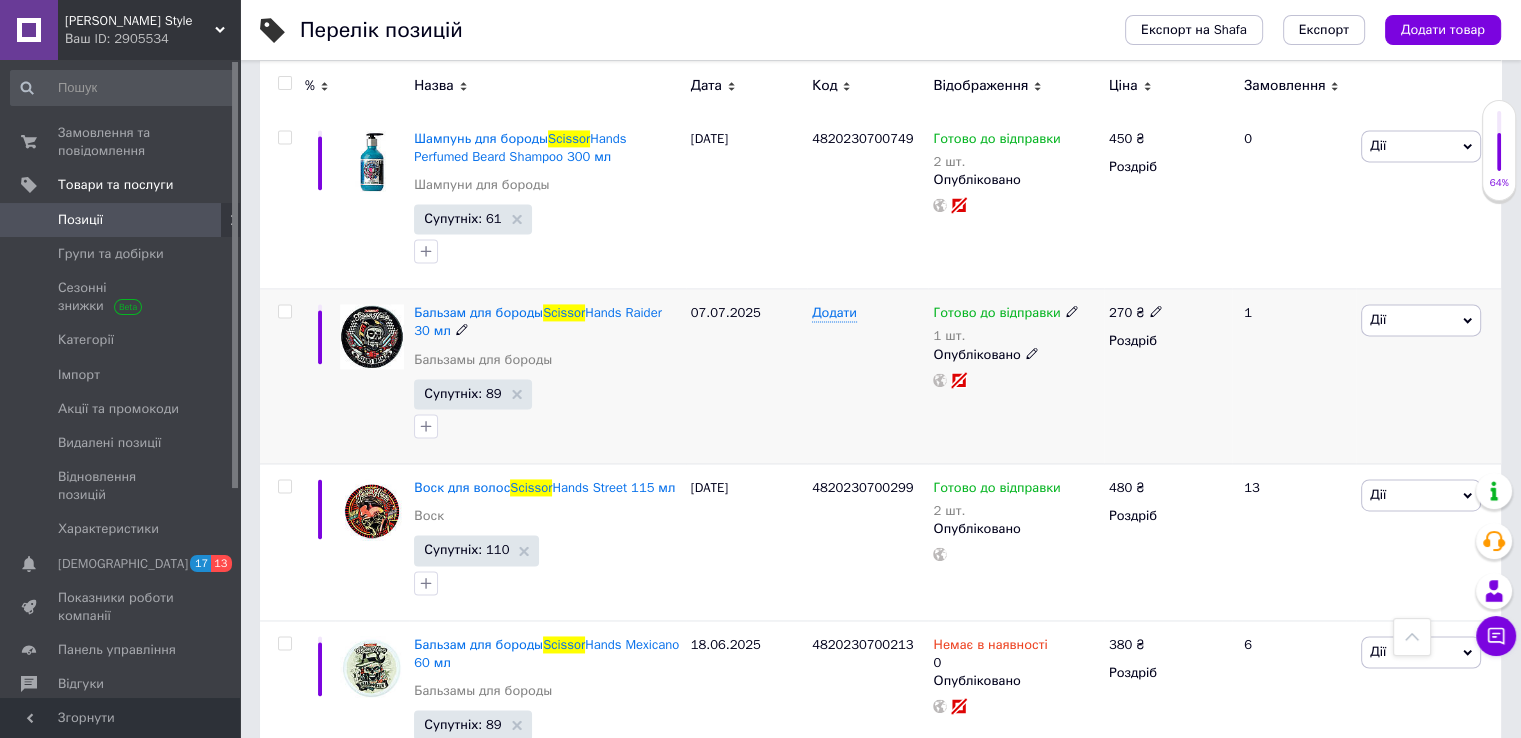 scroll, scrollTop: 3100, scrollLeft: 0, axis: vertical 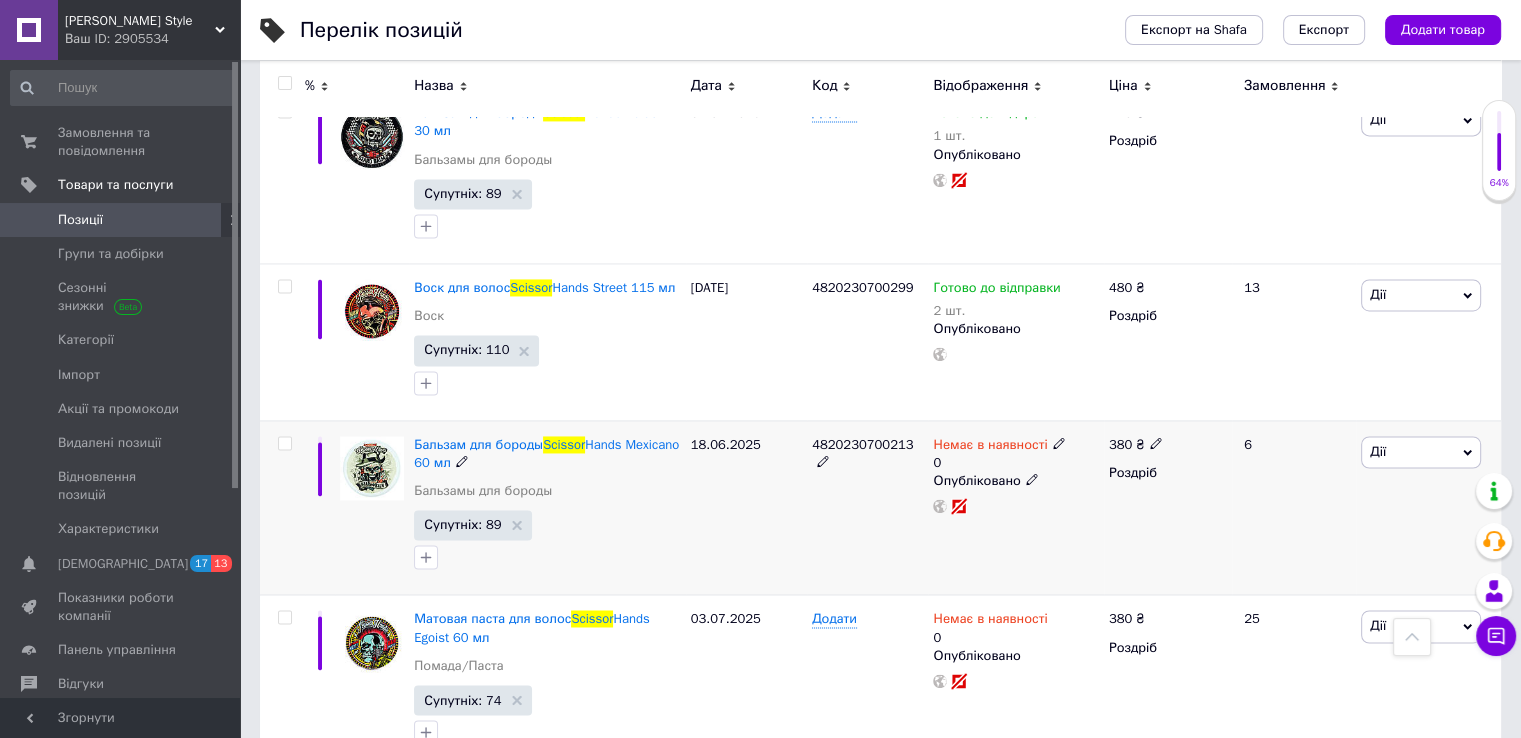 click 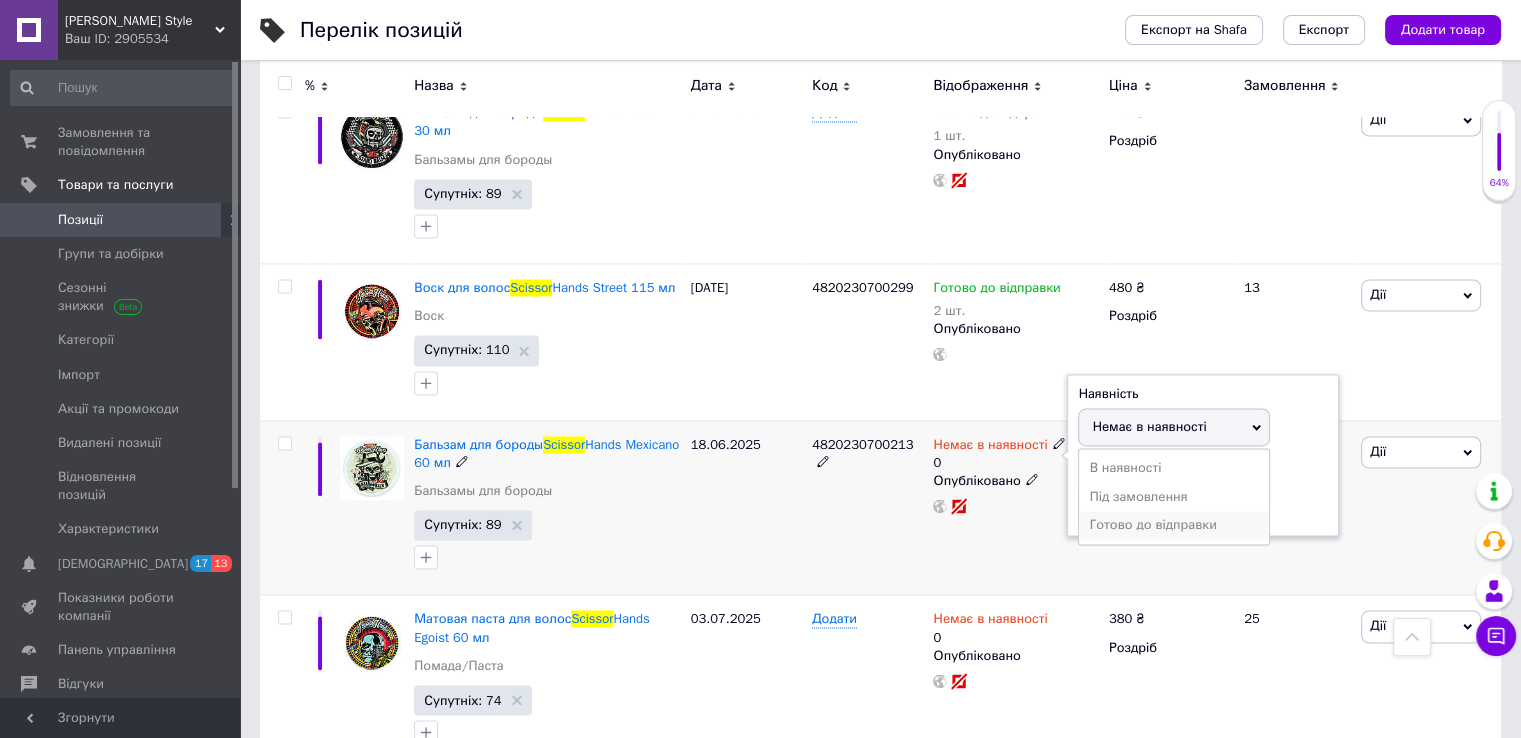 click on "Готово до відправки" at bounding box center (1174, 525) 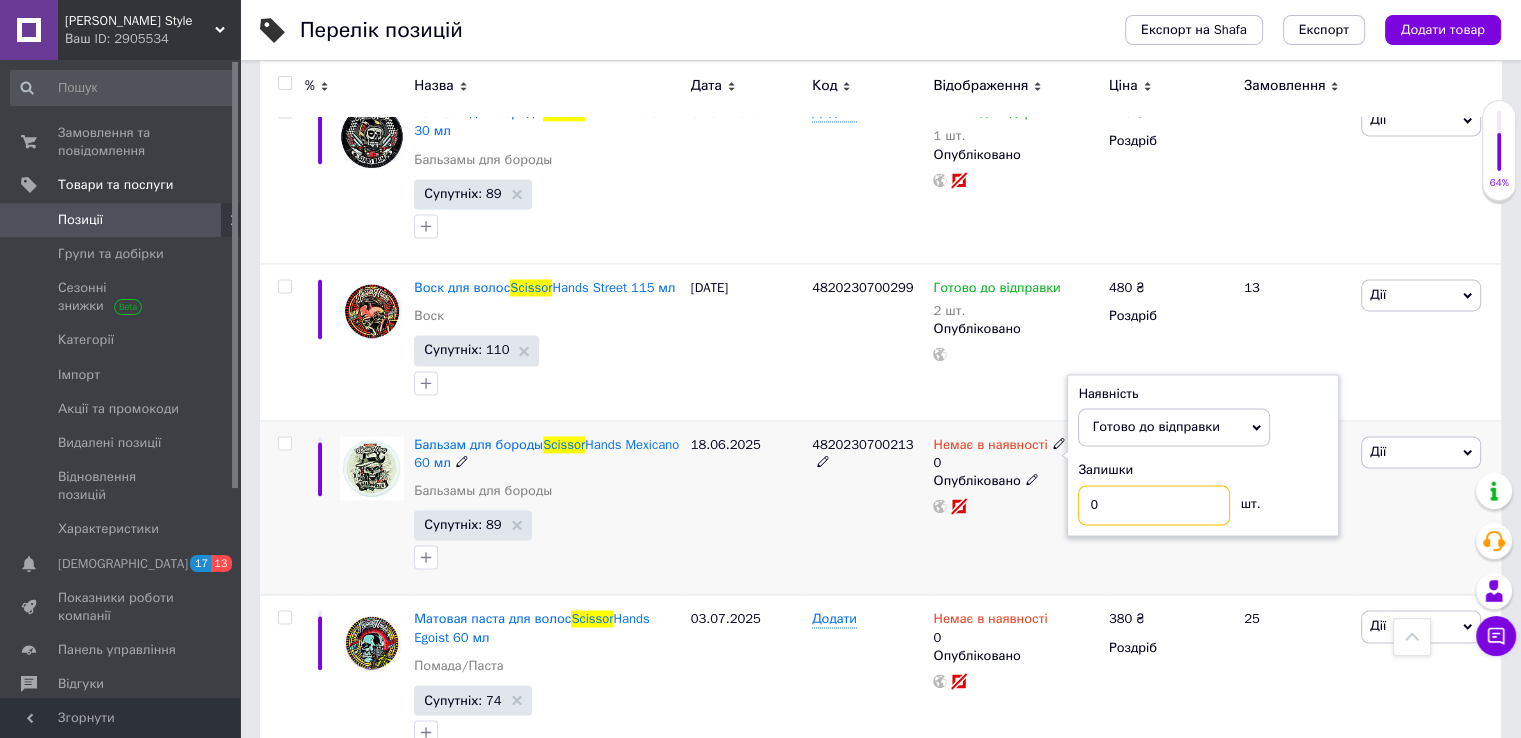 click on "0" at bounding box center [1154, 505] 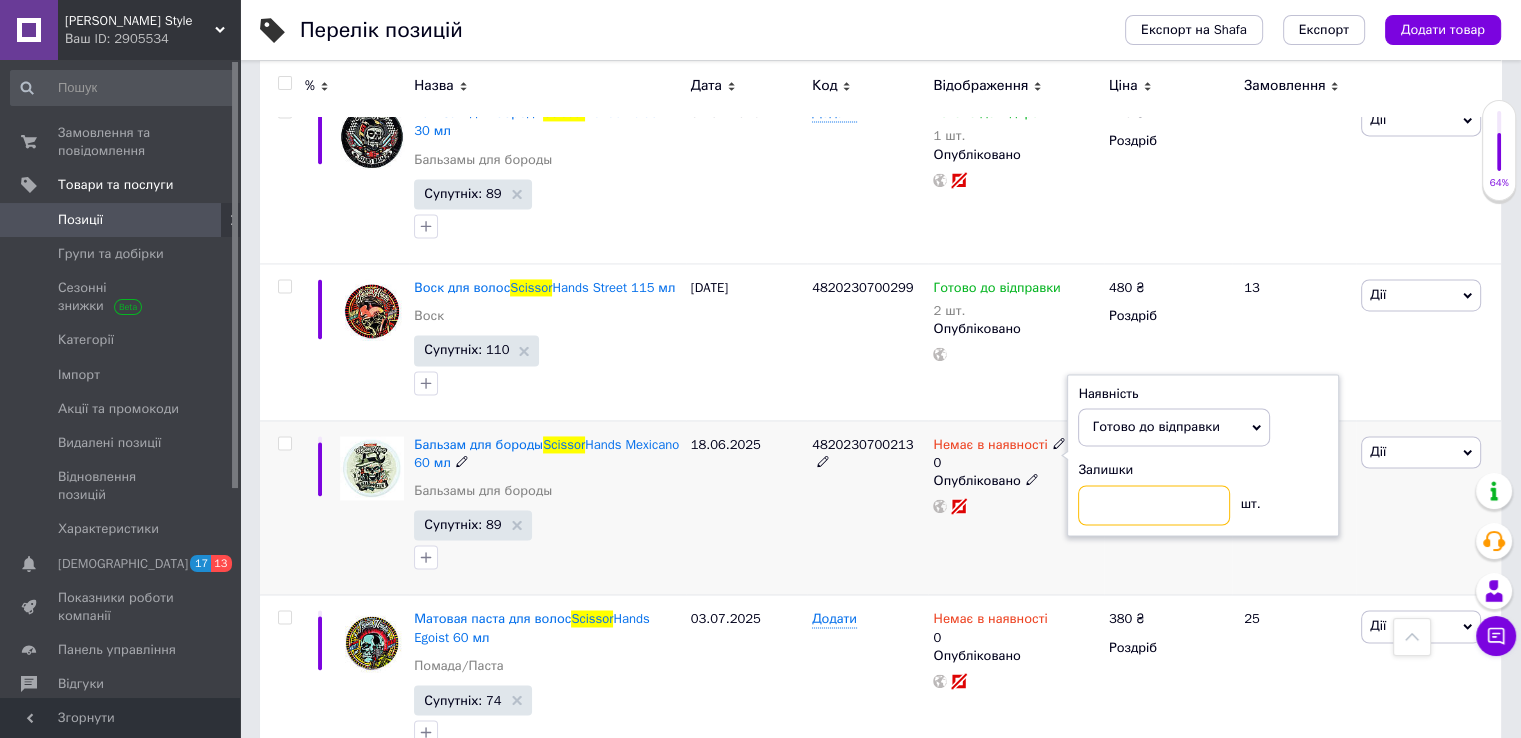 type on "2" 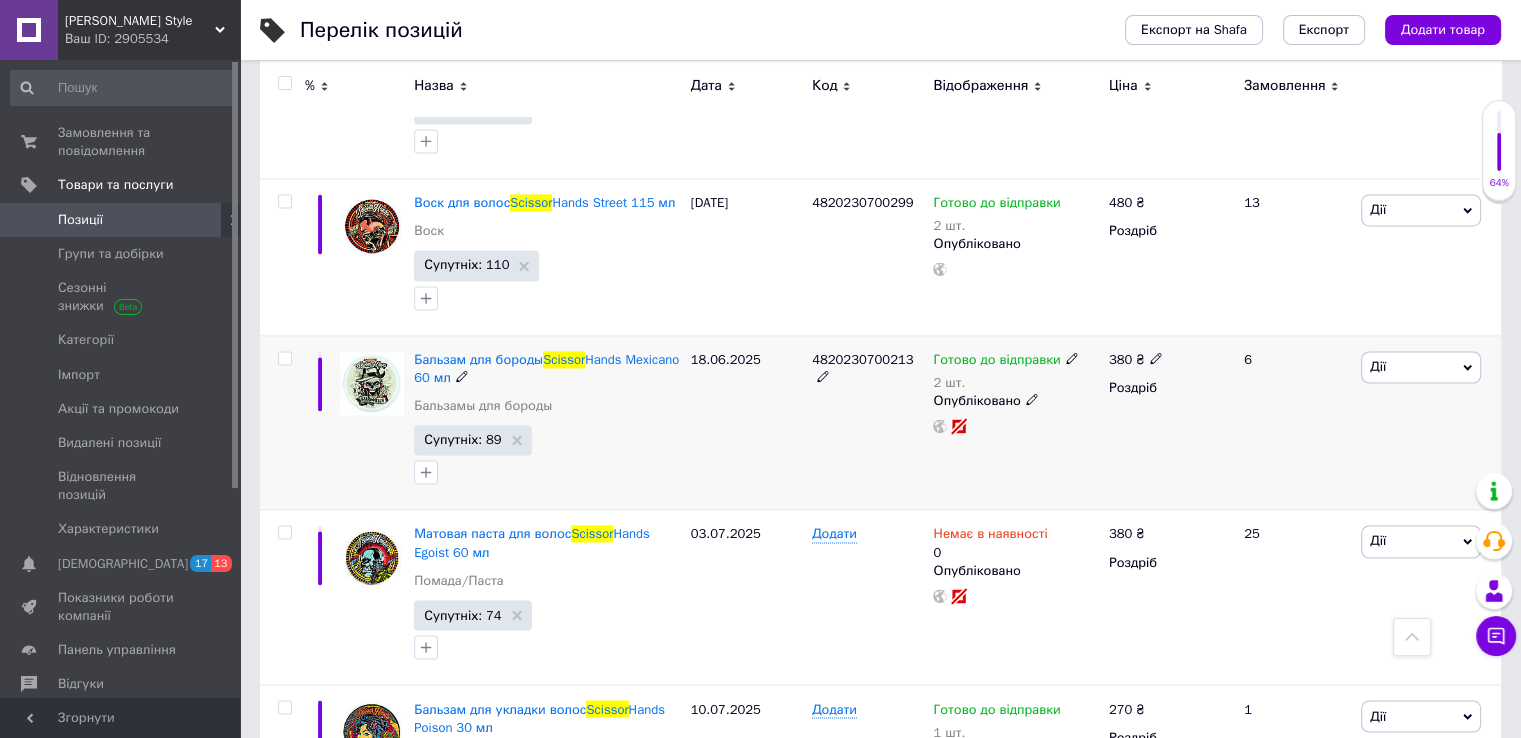 scroll, scrollTop: 3300, scrollLeft: 0, axis: vertical 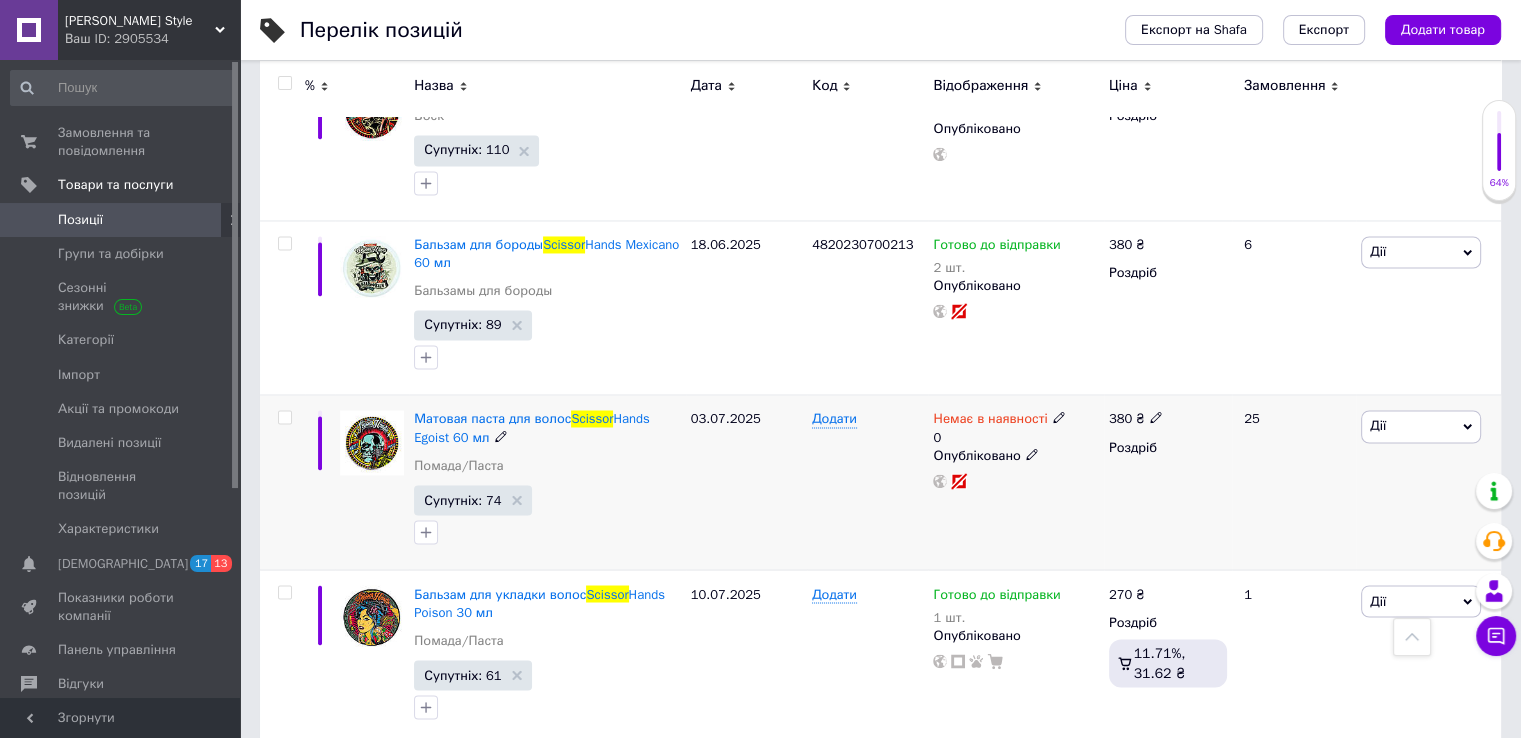 click on "Немає в наявності" at bounding box center (999, 419) 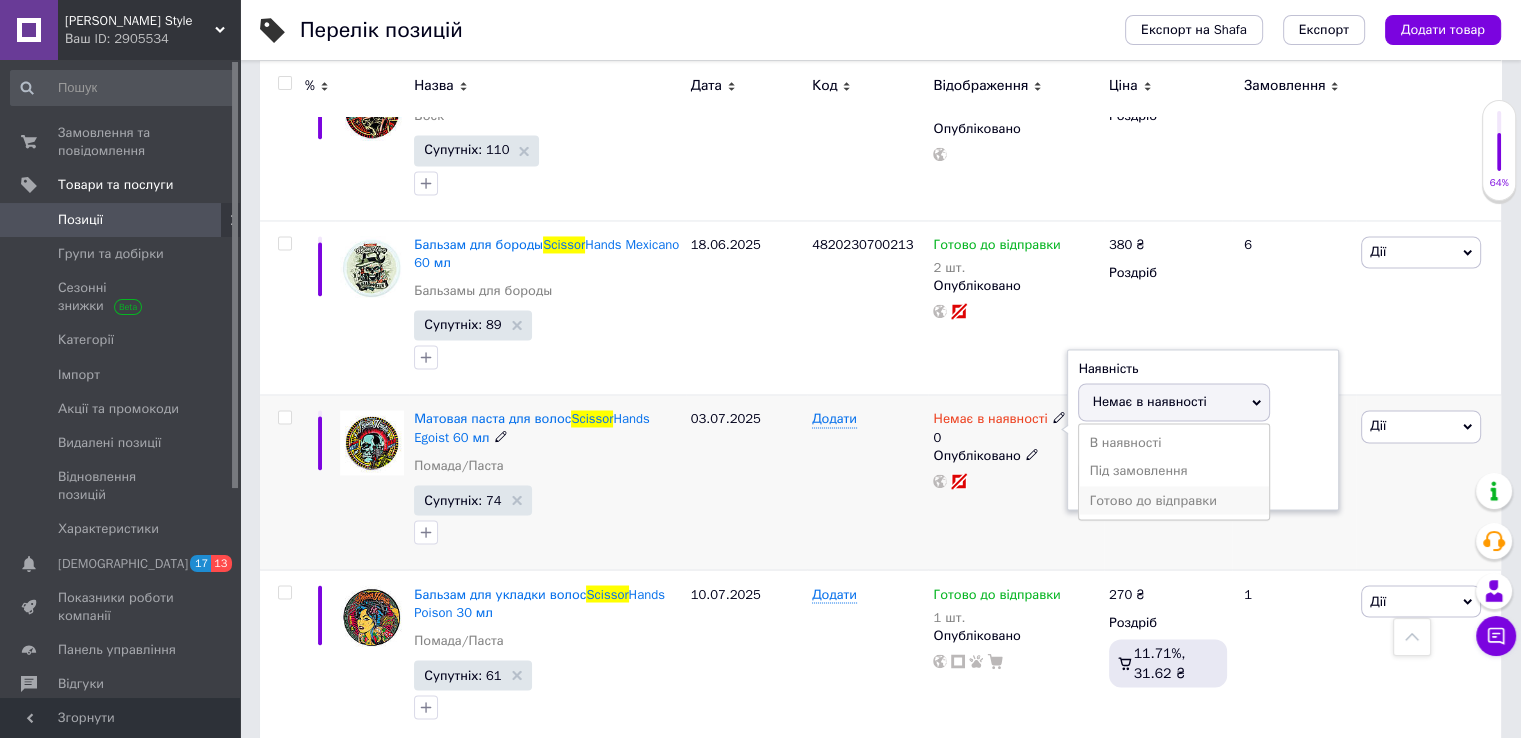 click on "Готово до відправки" at bounding box center [1174, 500] 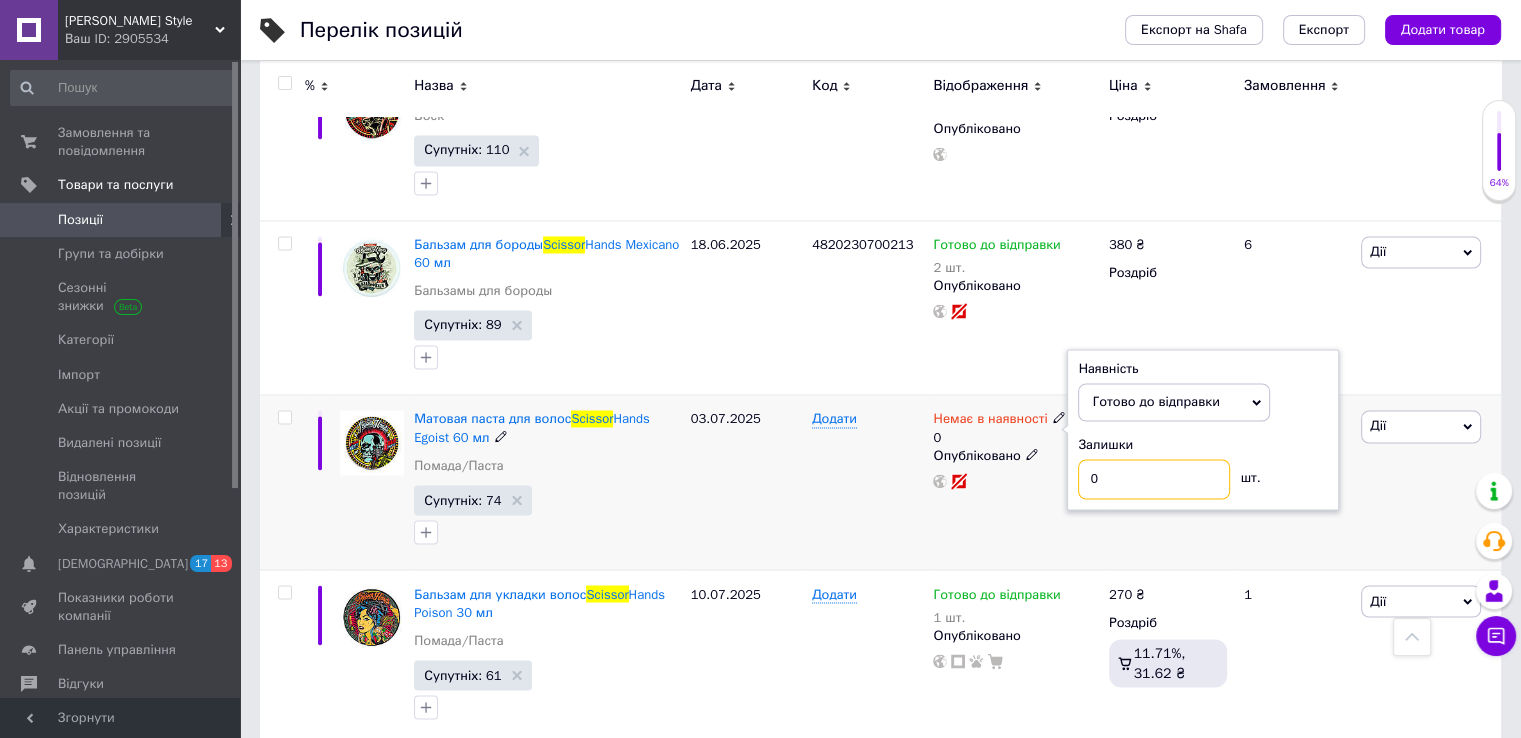 click on "0" at bounding box center [1154, 479] 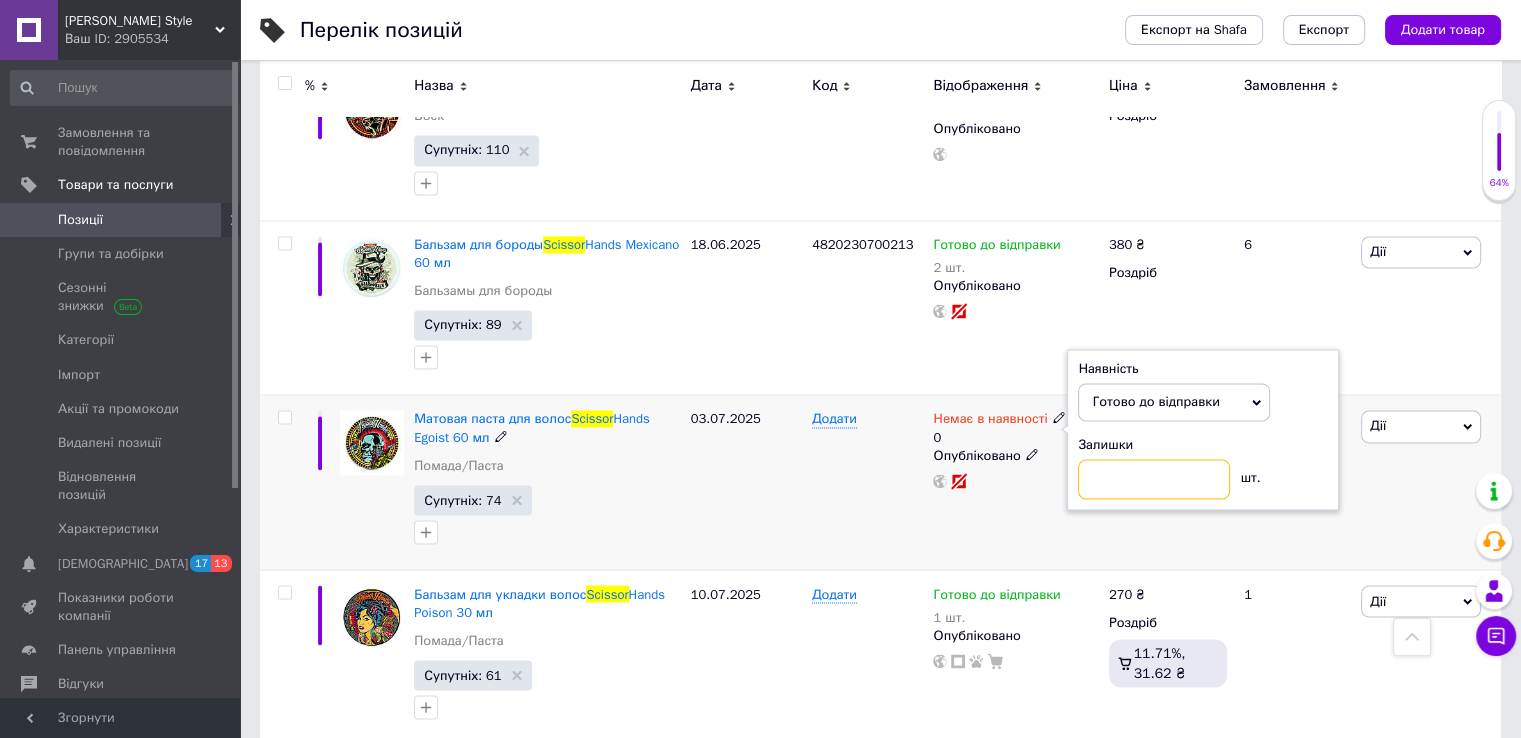 type on "2" 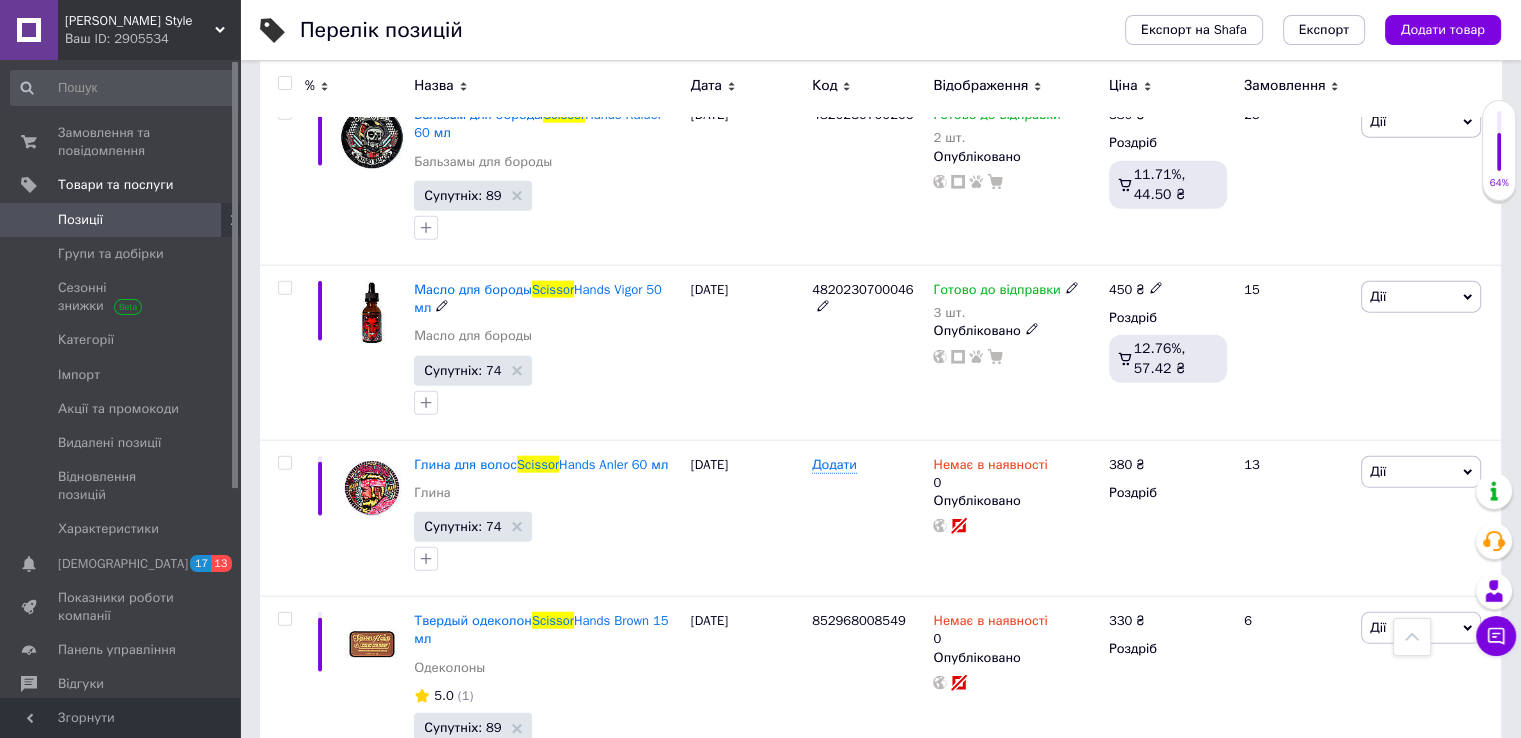 scroll, scrollTop: 4900, scrollLeft: 0, axis: vertical 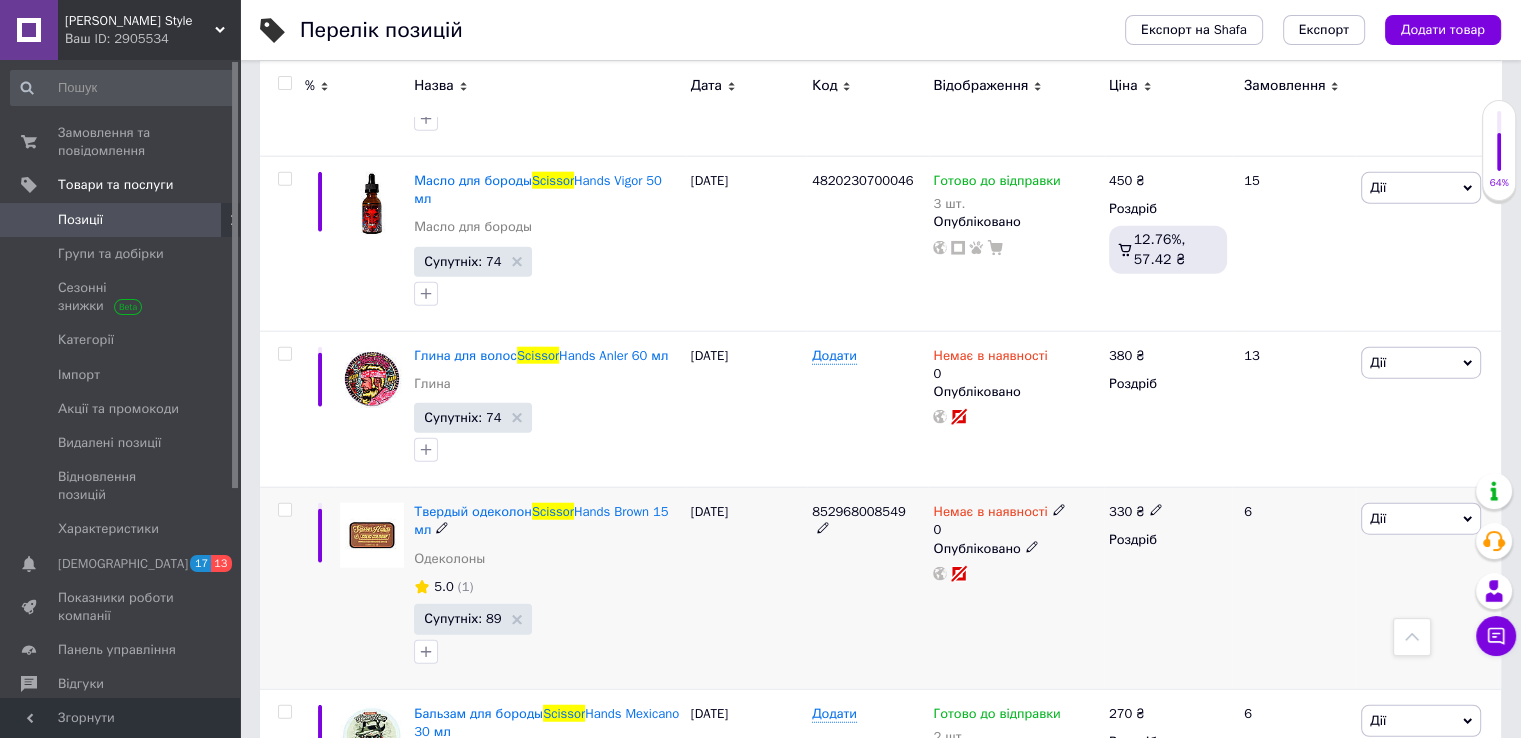 click 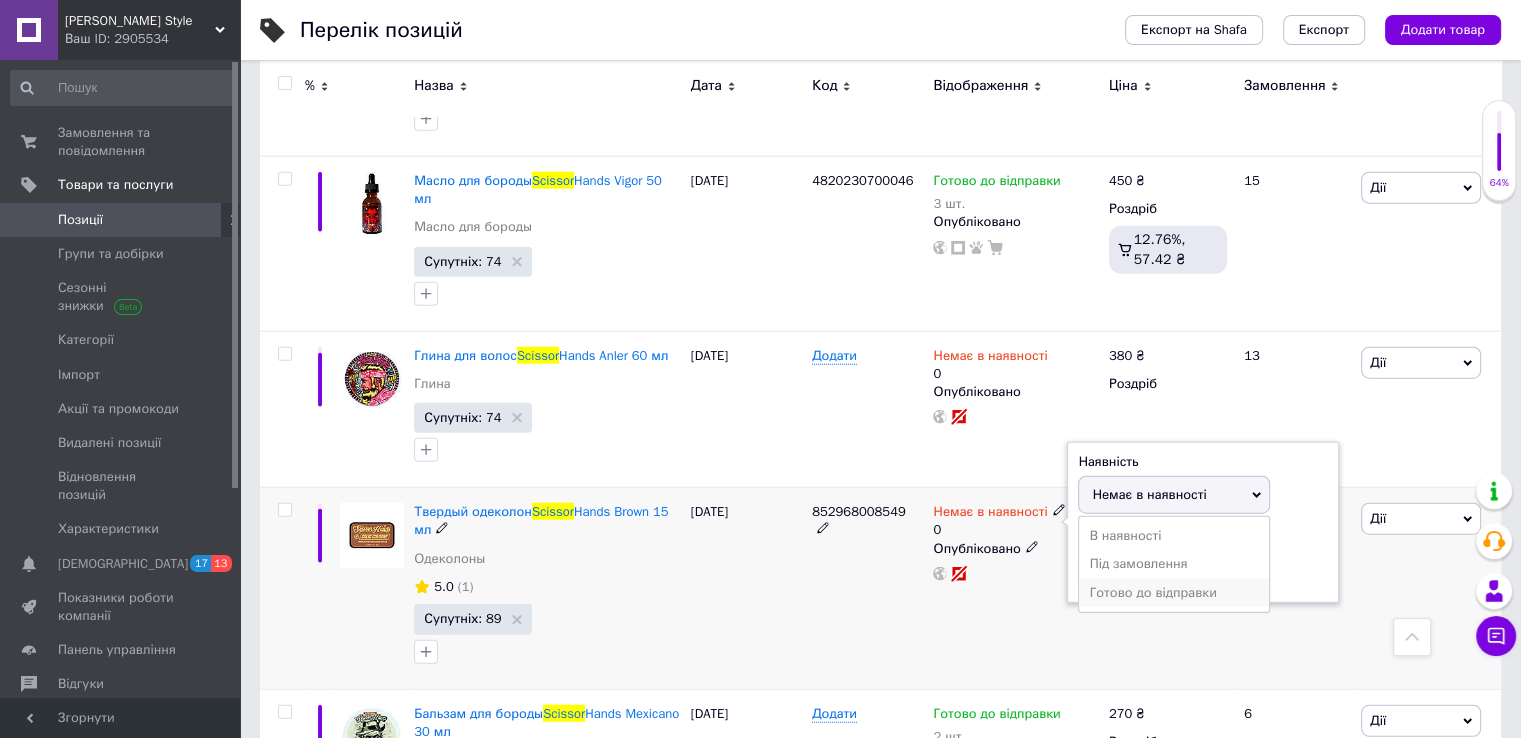 click on "Готово до відправки" at bounding box center [1174, 593] 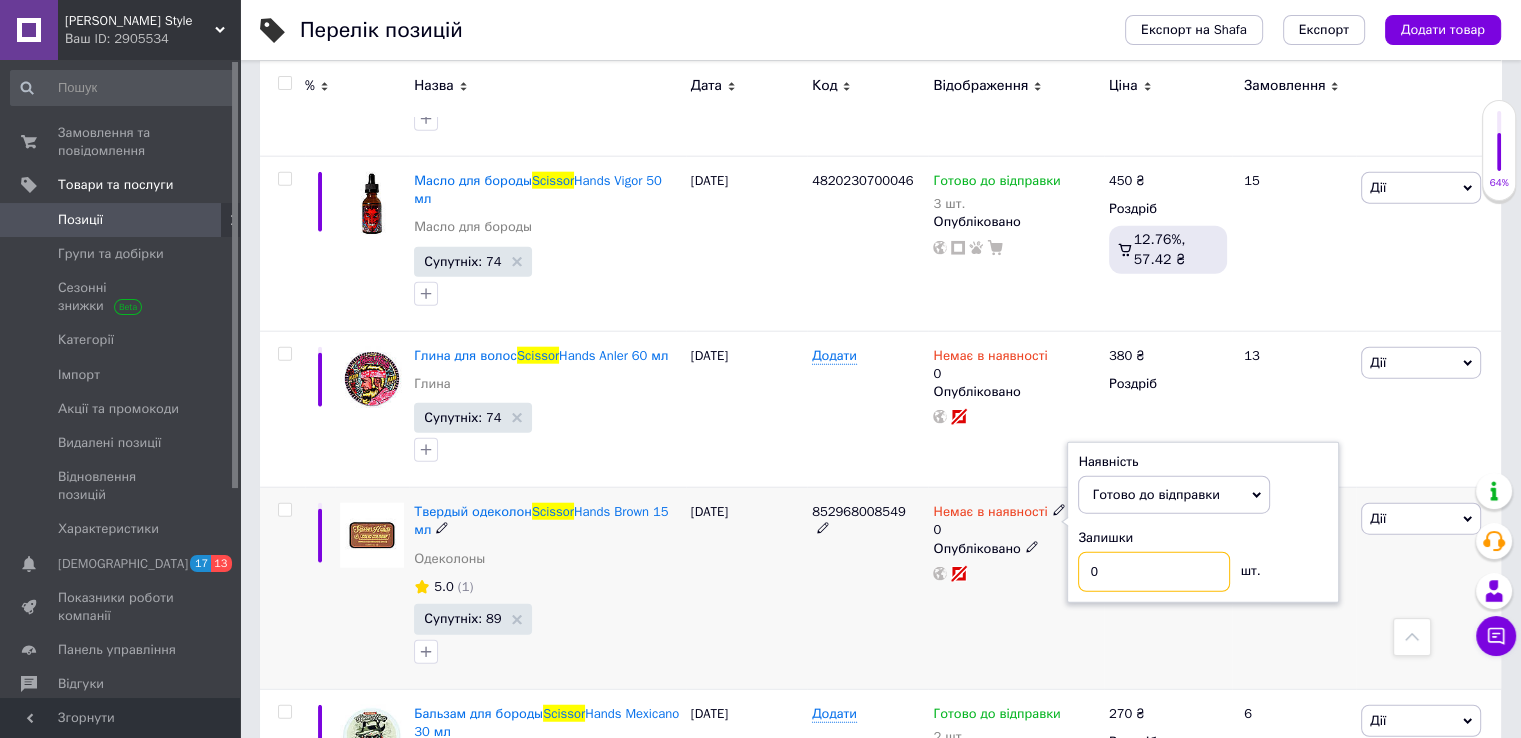 click on "0" at bounding box center (1154, 572) 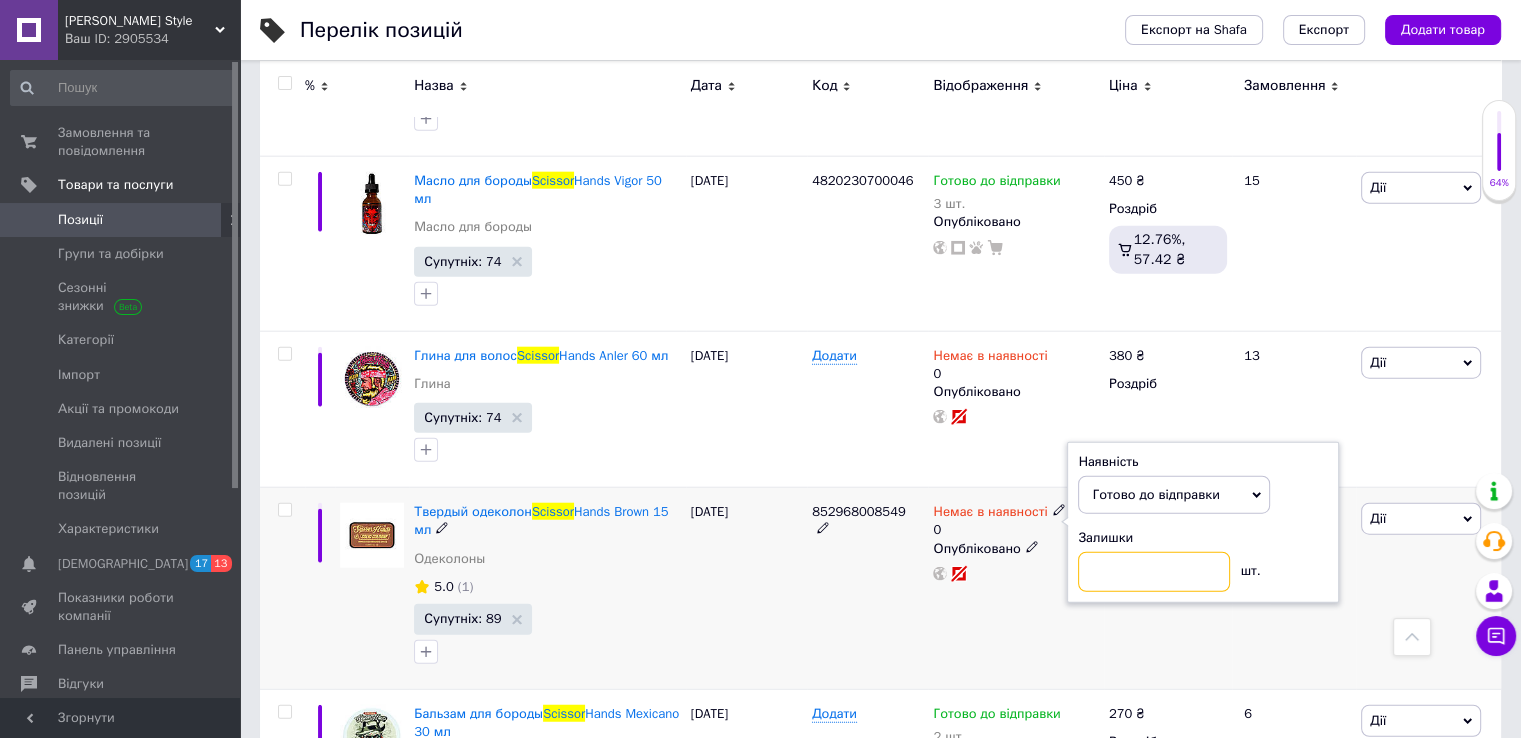 type on "2" 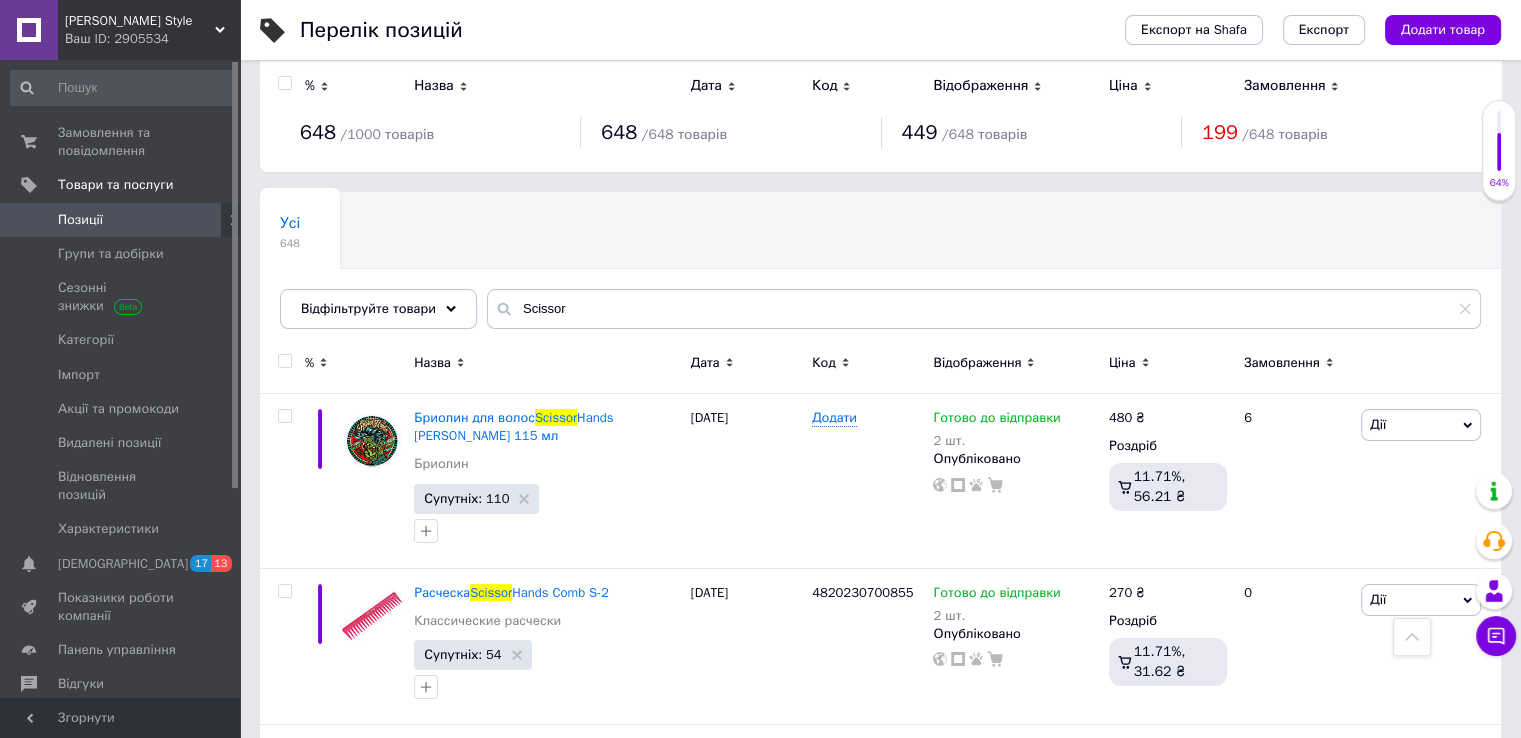 scroll, scrollTop: 0, scrollLeft: 0, axis: both 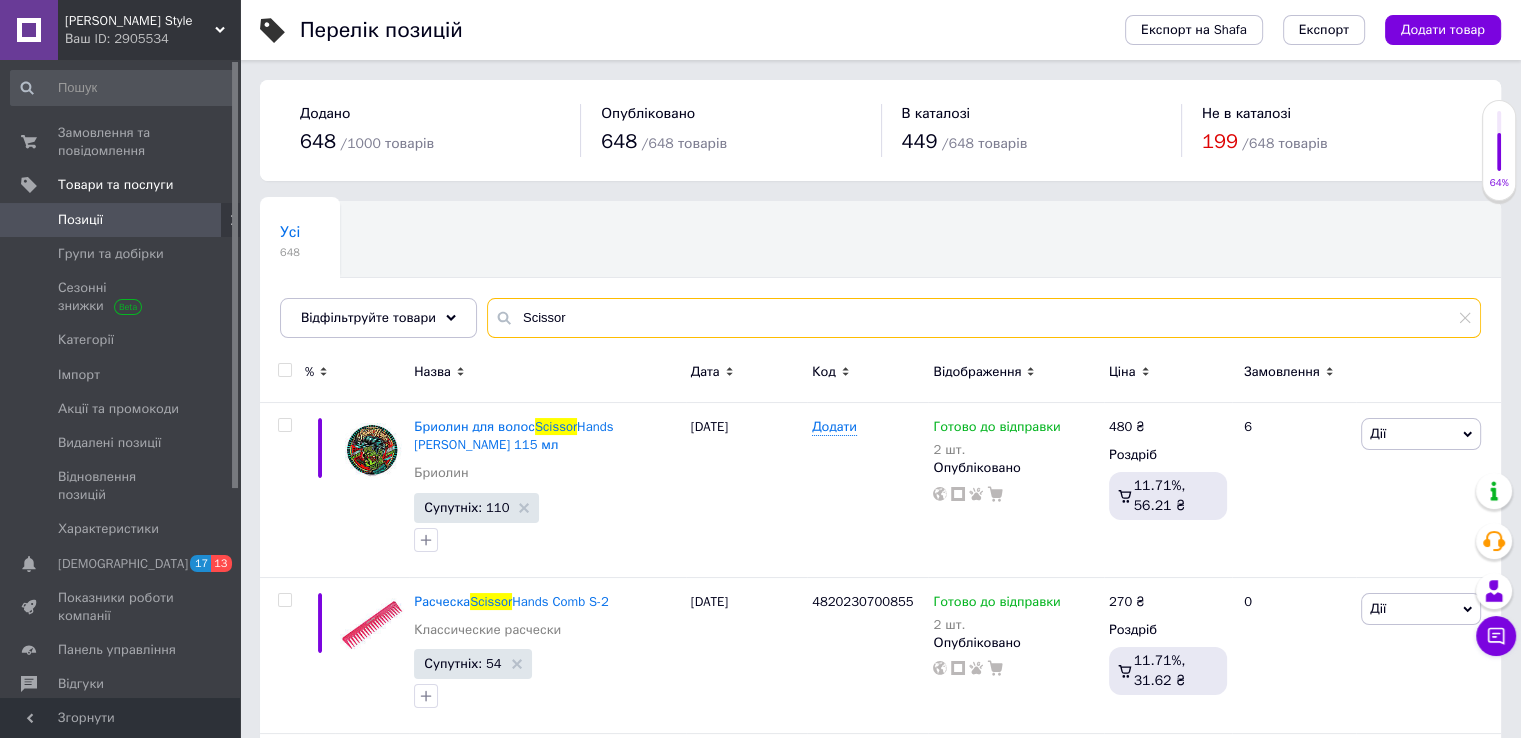 drag, startPoint x: 592, startPoint y: 322, endPoint x: 512, endPoint y: 324, distance: 80.024994 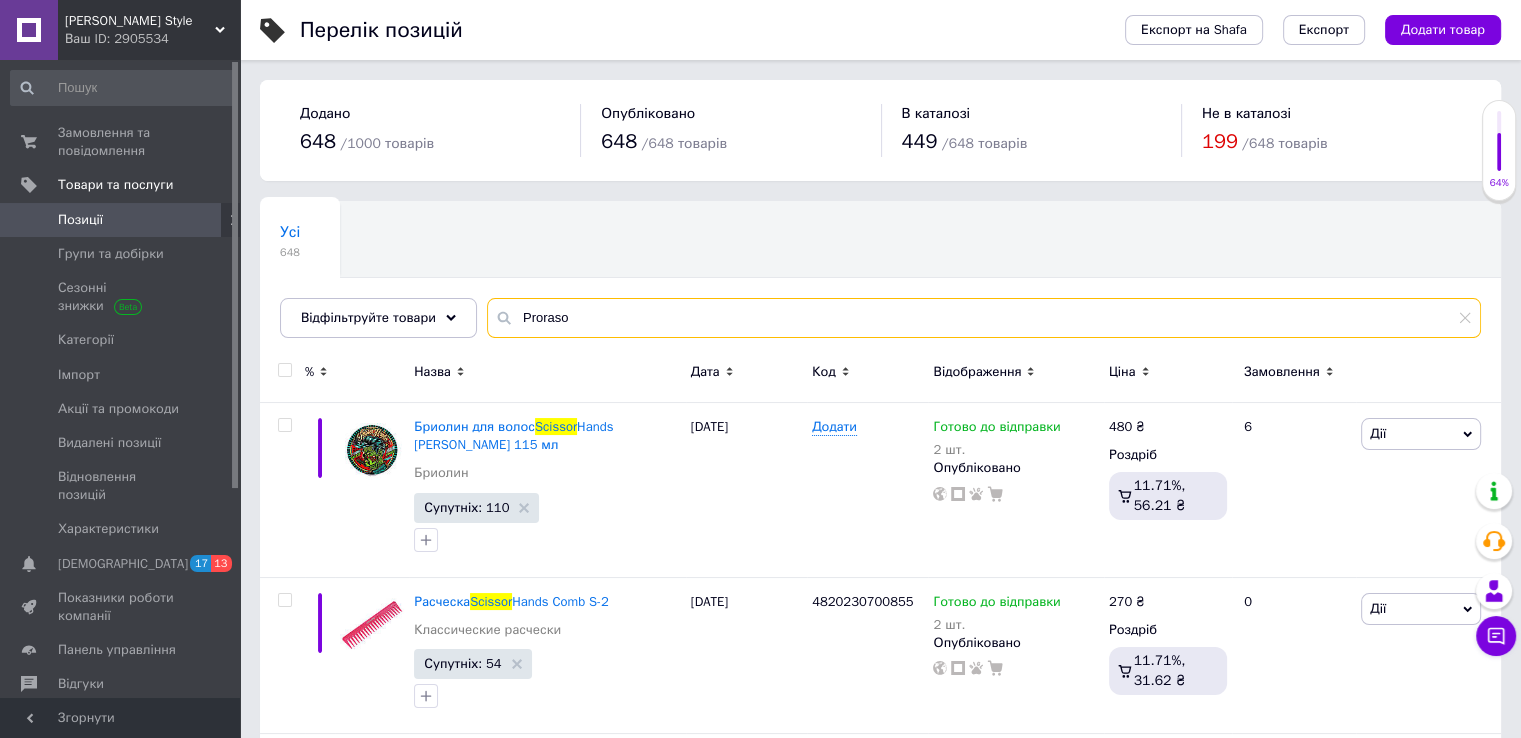 type on "Proraso" 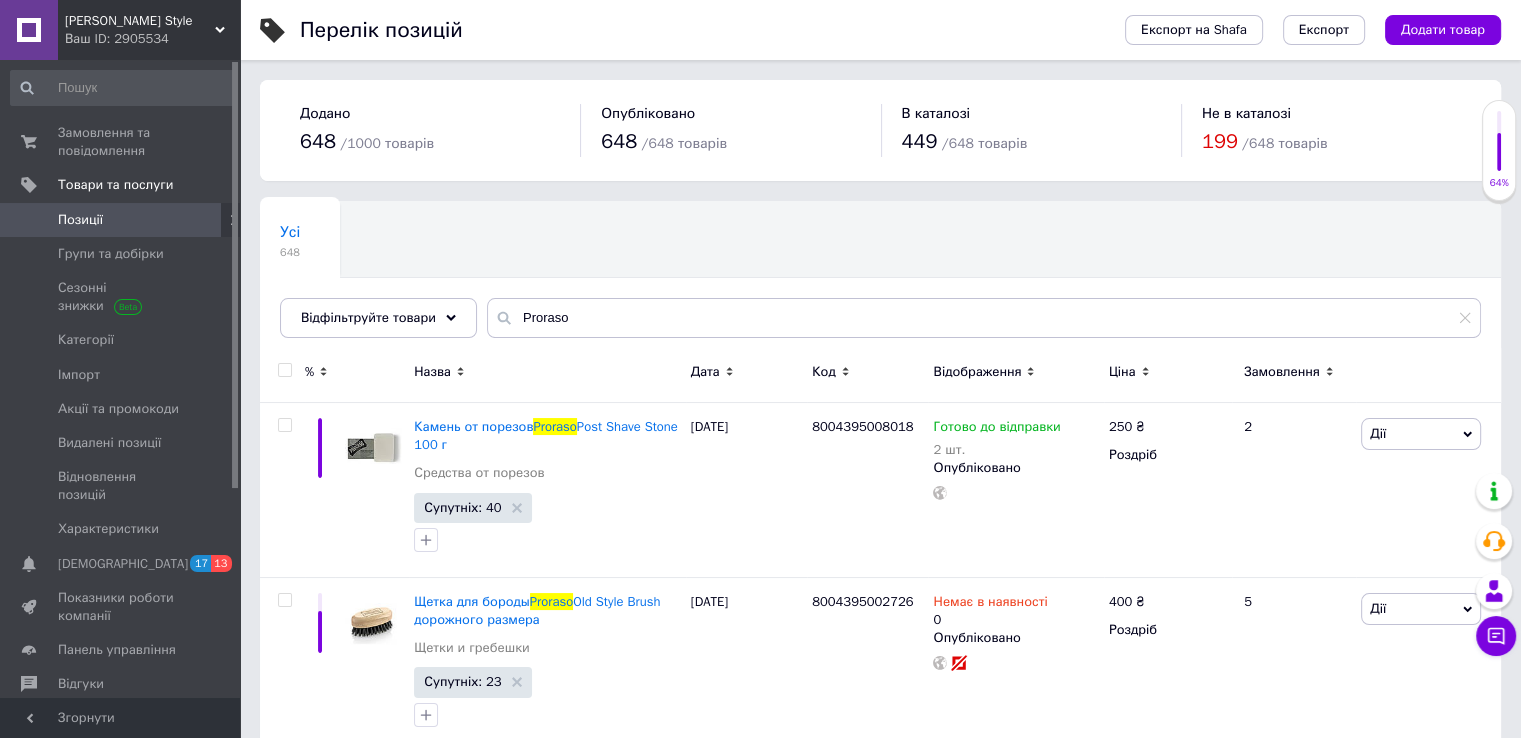 click on "Ціна" at bounding box center [1122, 372] 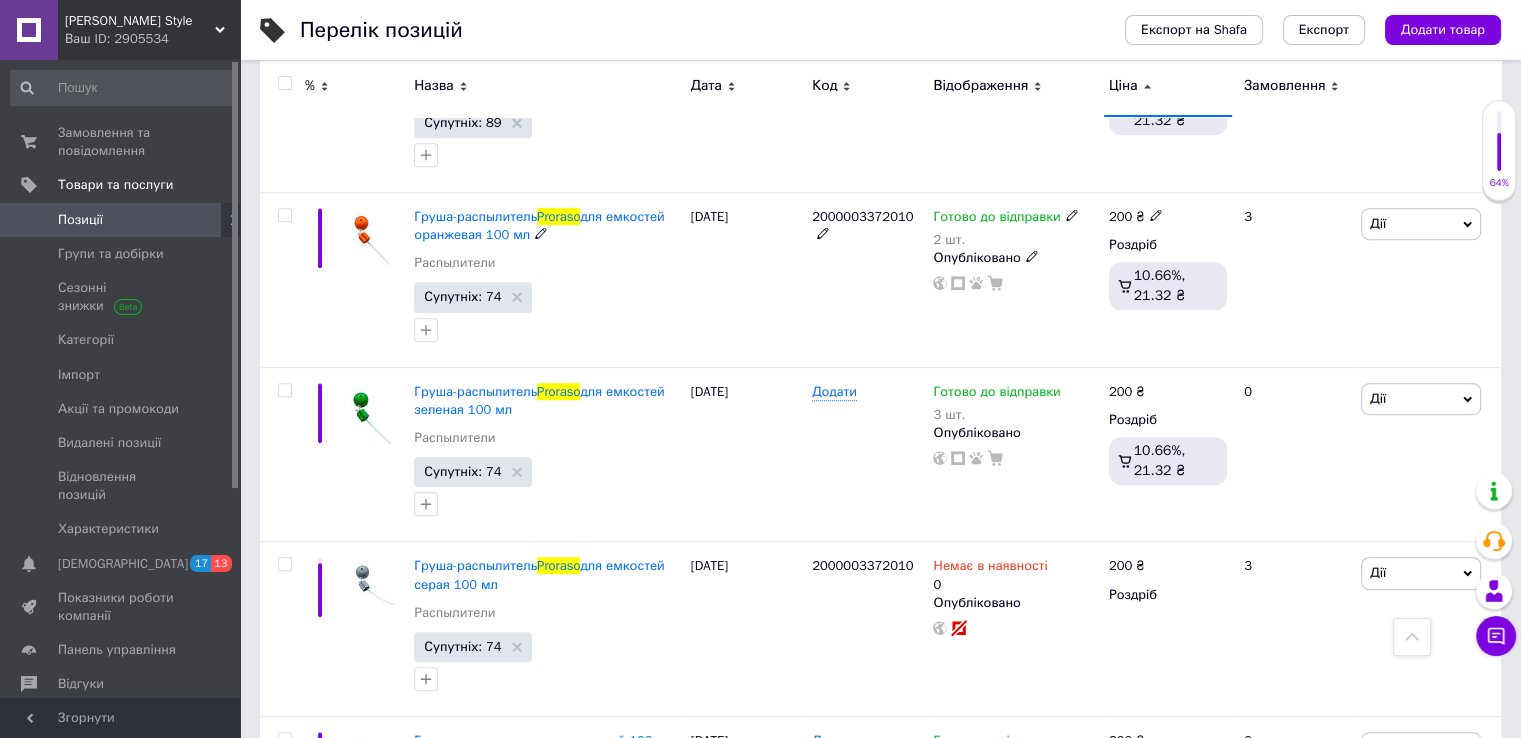 scroll, scrollTop: 1200, scrollLeft: 0, axis: vertical 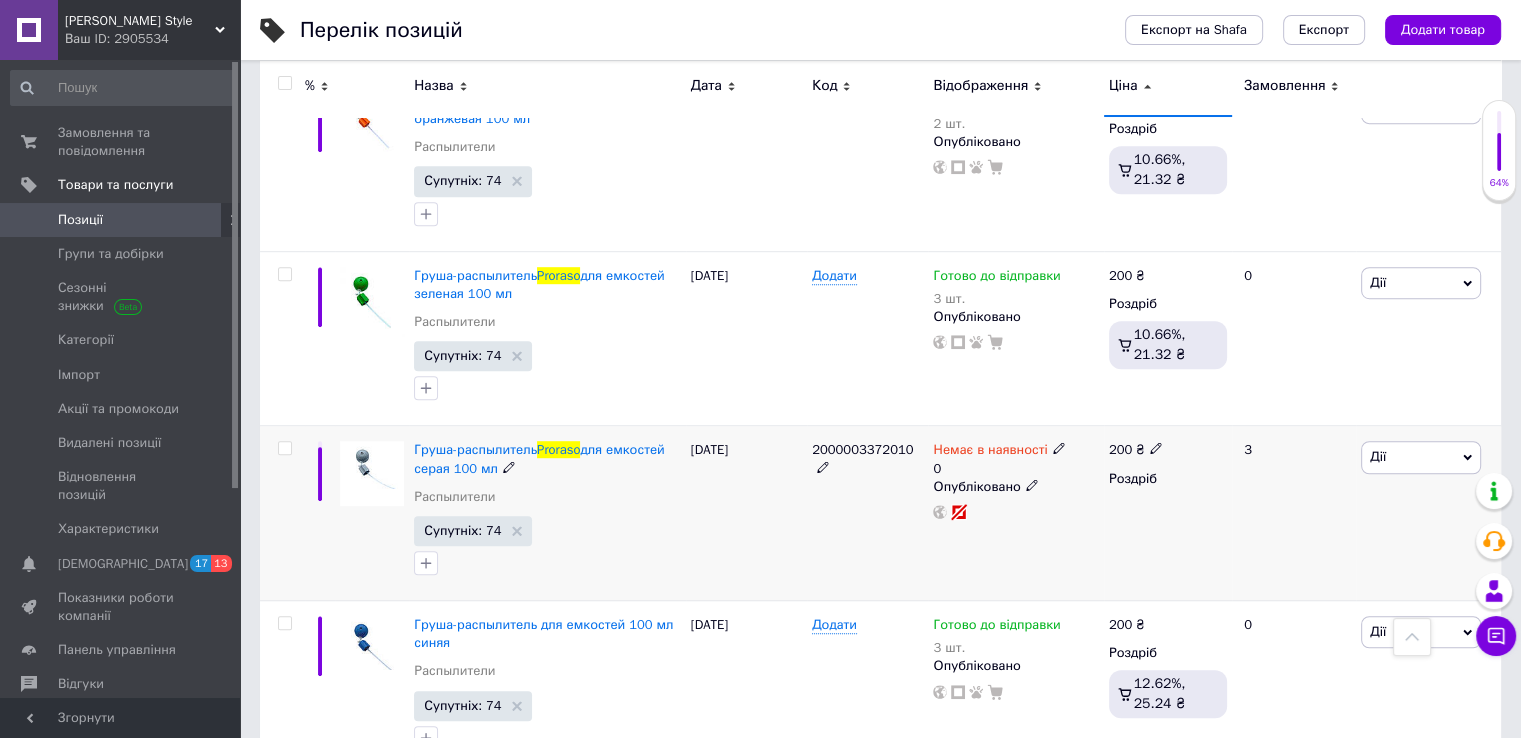 click 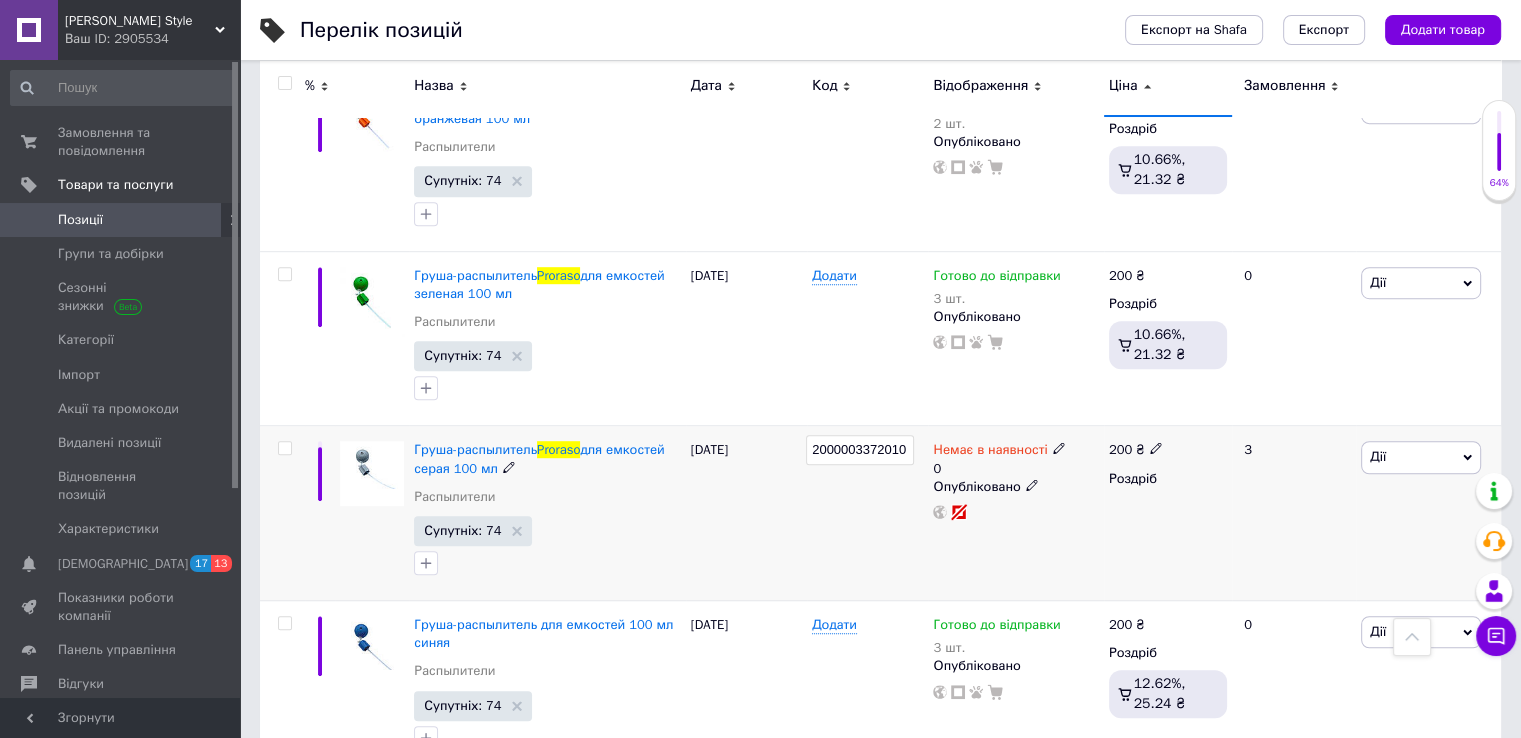drag, startPoint x: 906, startPoint y: 430, endPoint x: 713, endPoint y: 433, distance: 193.02332 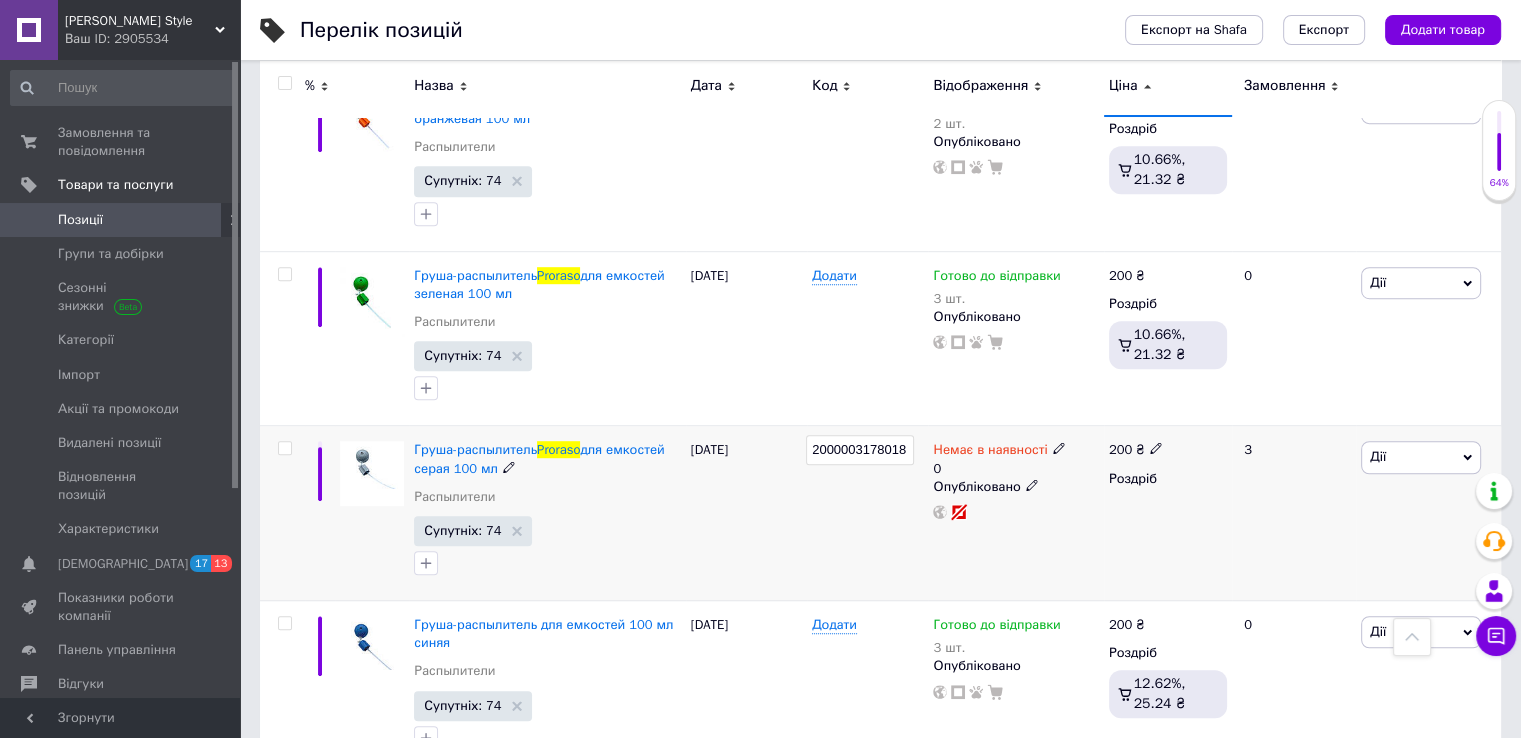 click on "2000003178018" at bounding box center (867, 513) 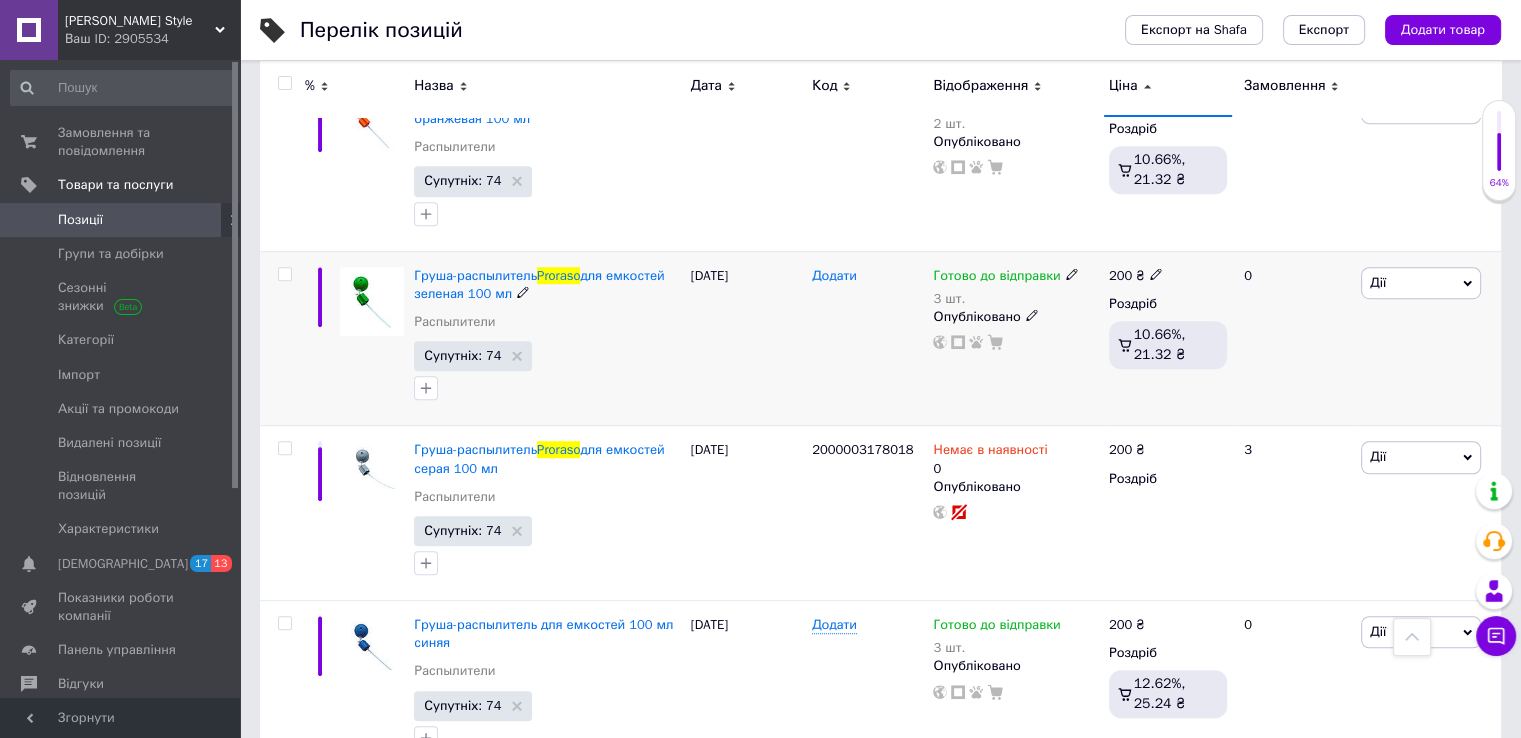click on "Додати" at bounding box center [834, 276] 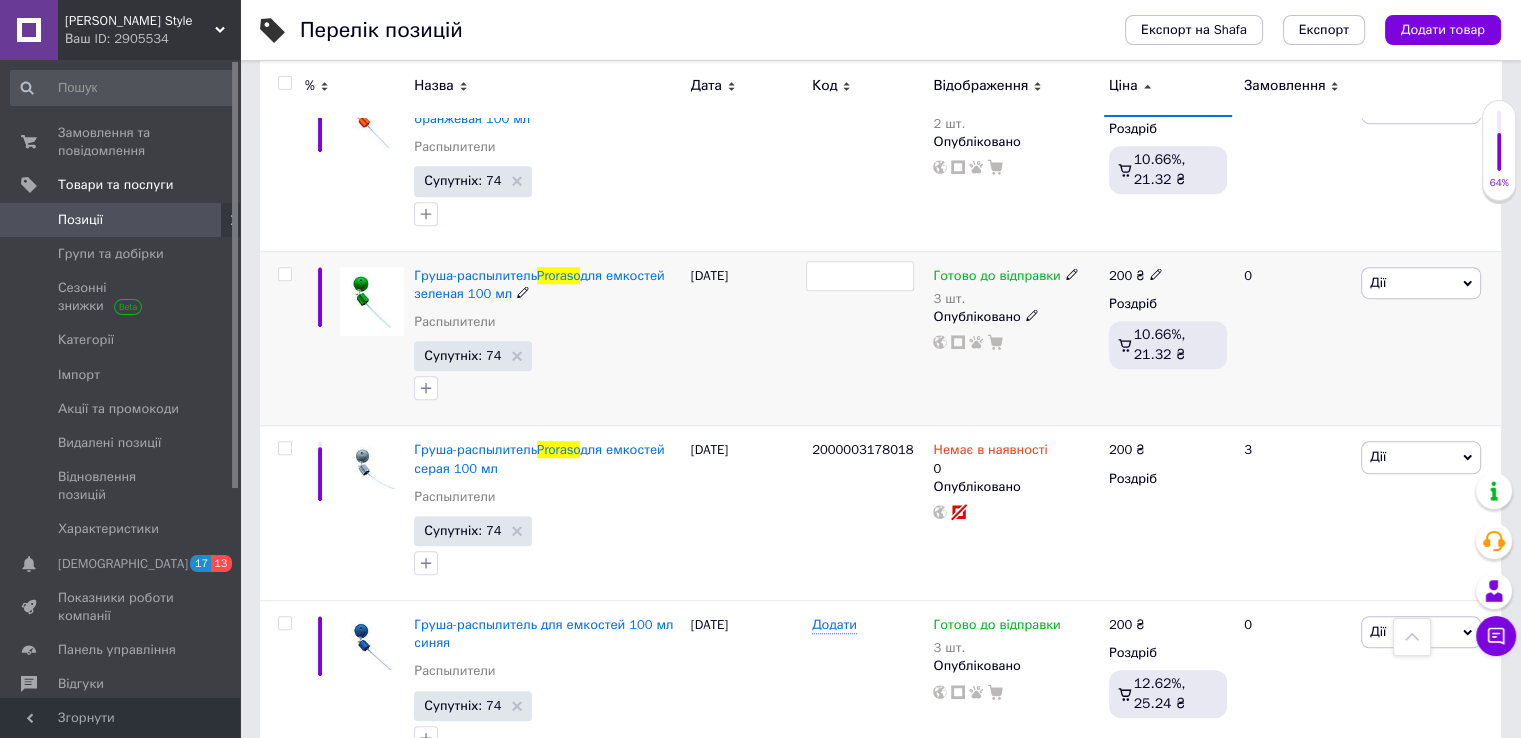 type on "2000003178018" 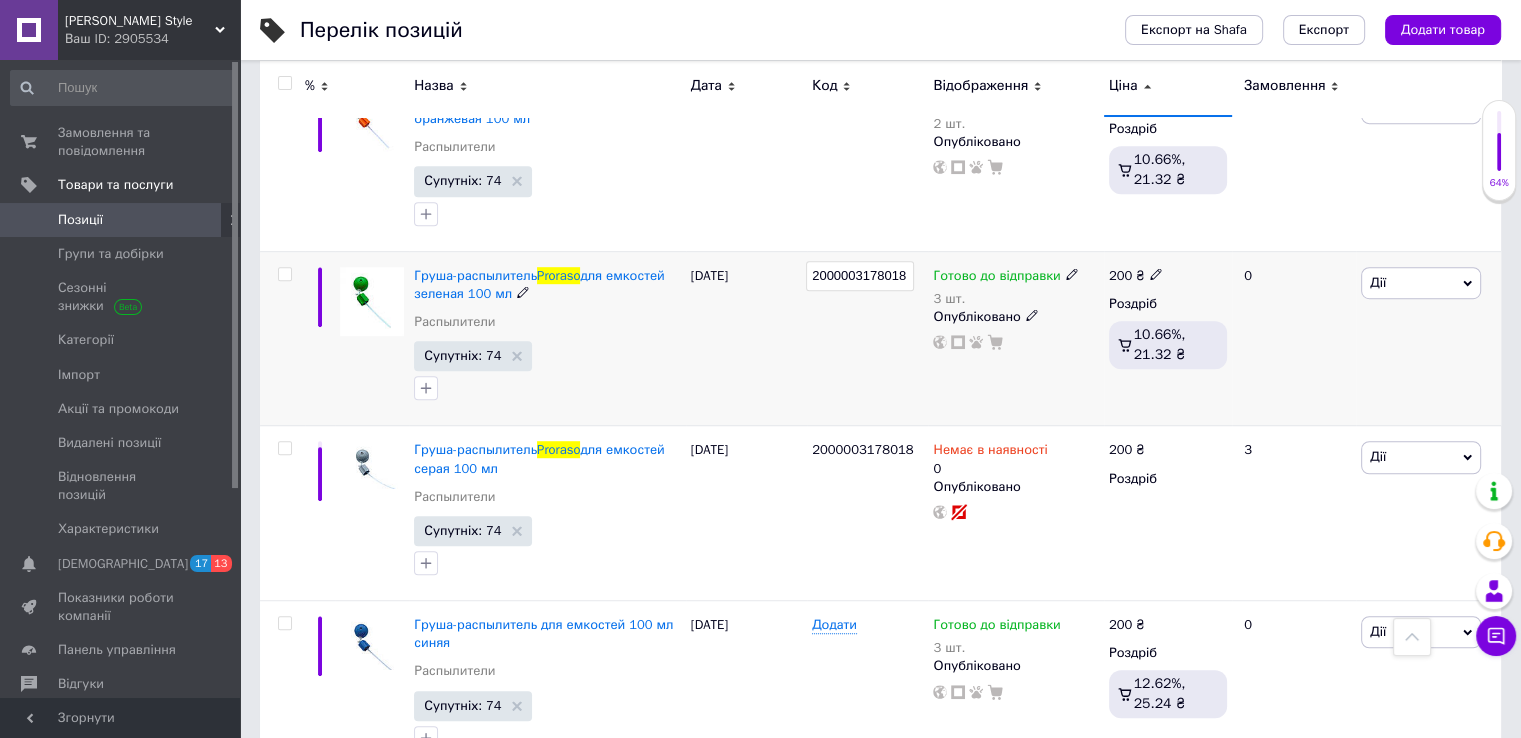 click on "2000003178018" at bounding box center (867, 338) 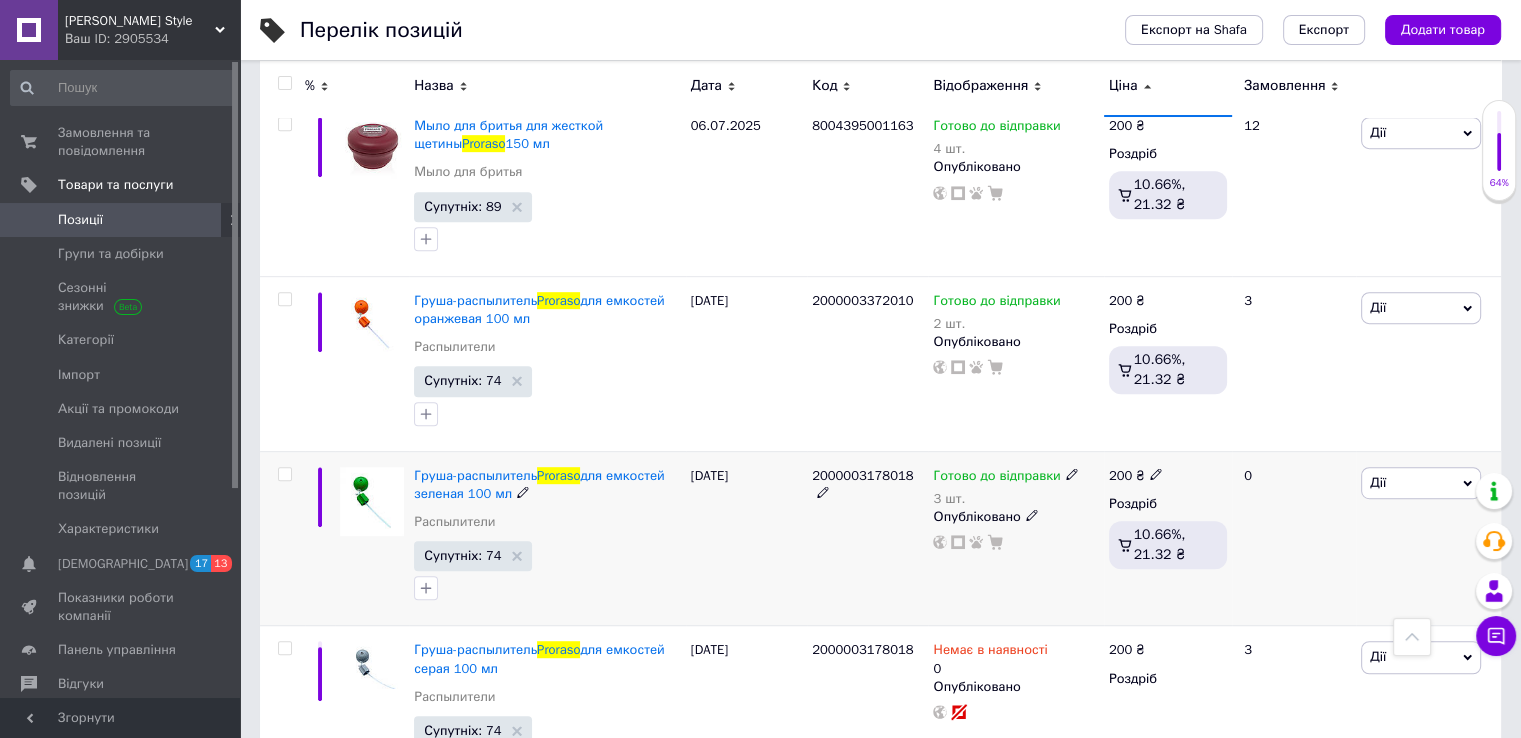 scroll, scrollTop: 1300, scrollLeft: 0, axis: vertical 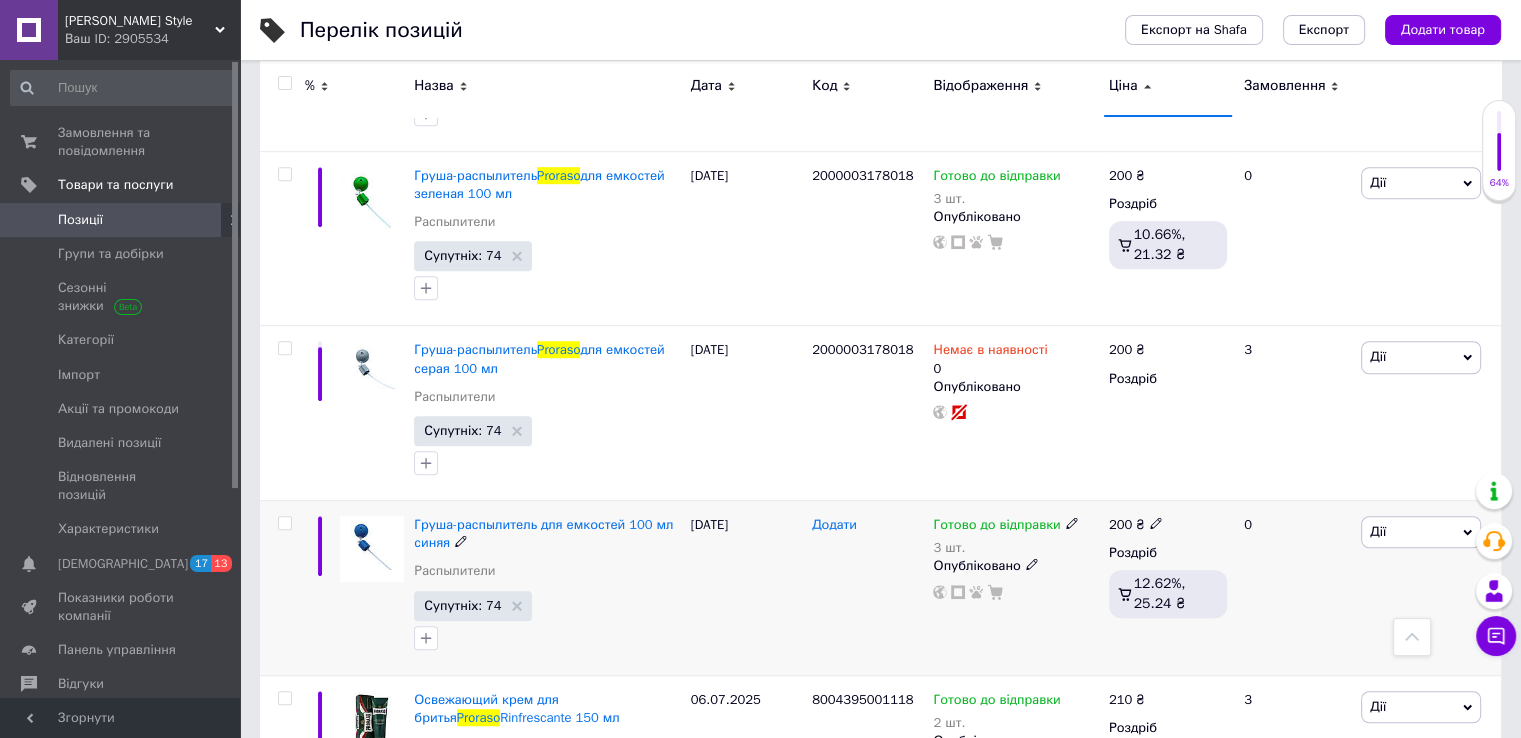 click on "Додати" at bounding box center [834, 525] 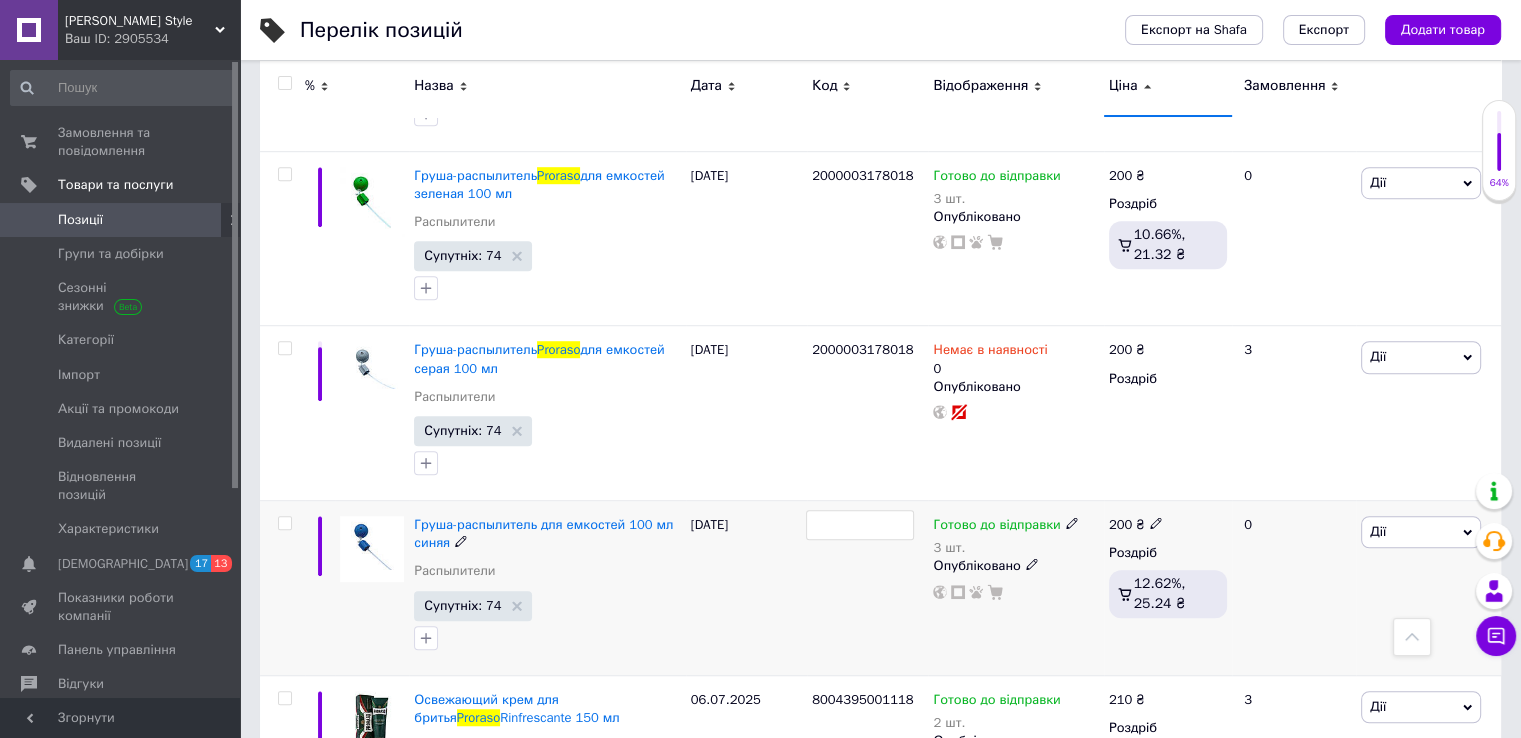 type on "2000003178018" 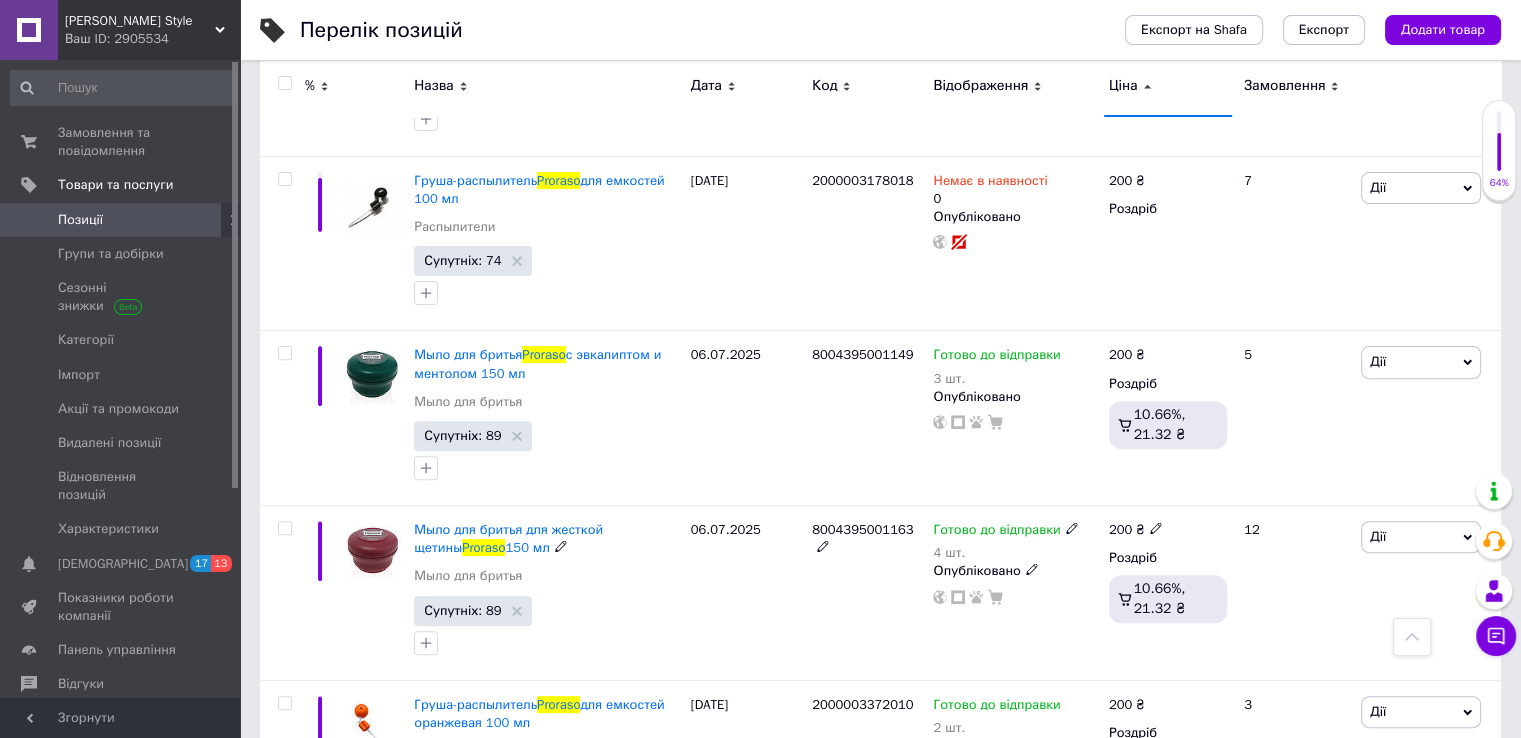 scroll, scrollTop: 482, scrollLeft: 0, axis: vertical 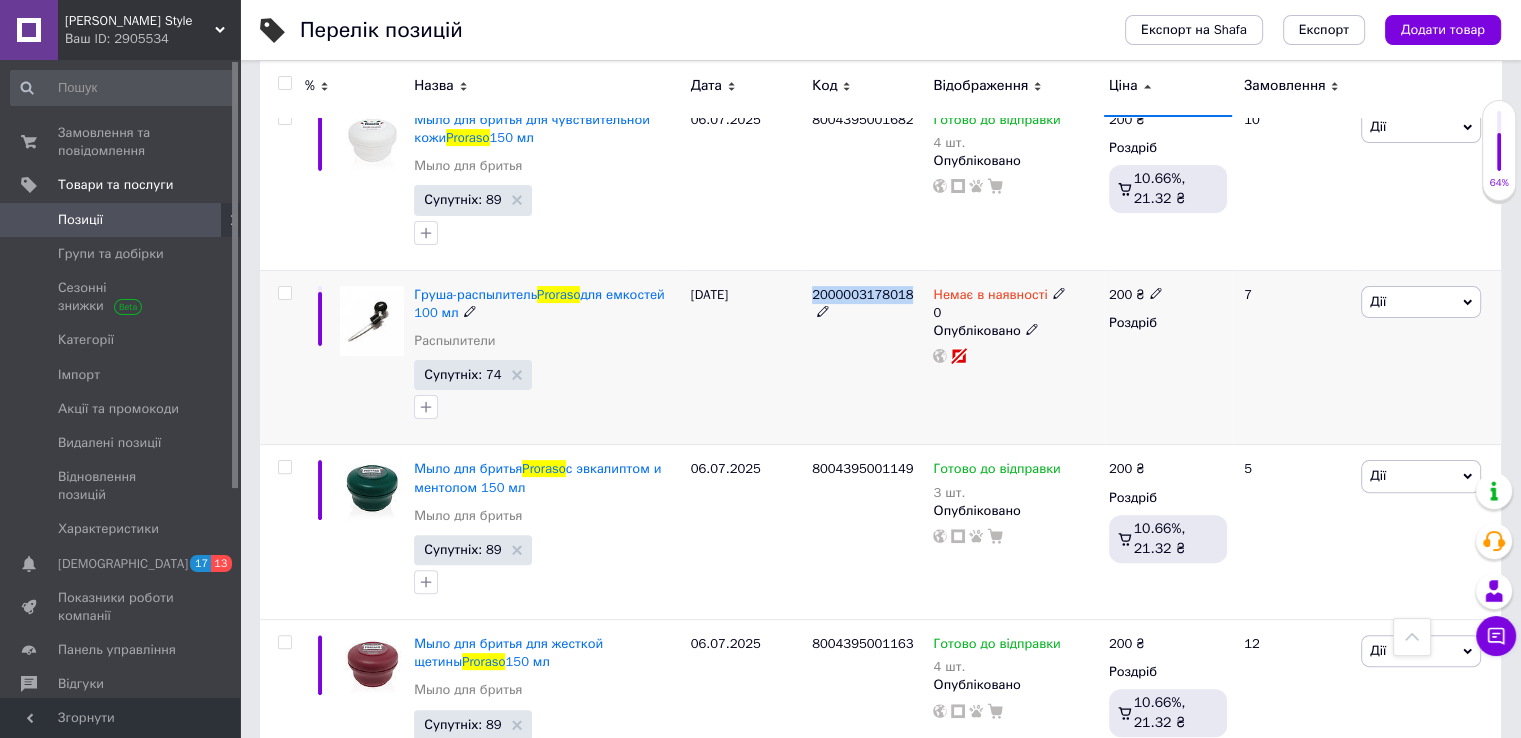 drag, startPoint x: 812, startPoint y: 278, endPoint x: 900, endPoint y: 273, distance: 88.14193 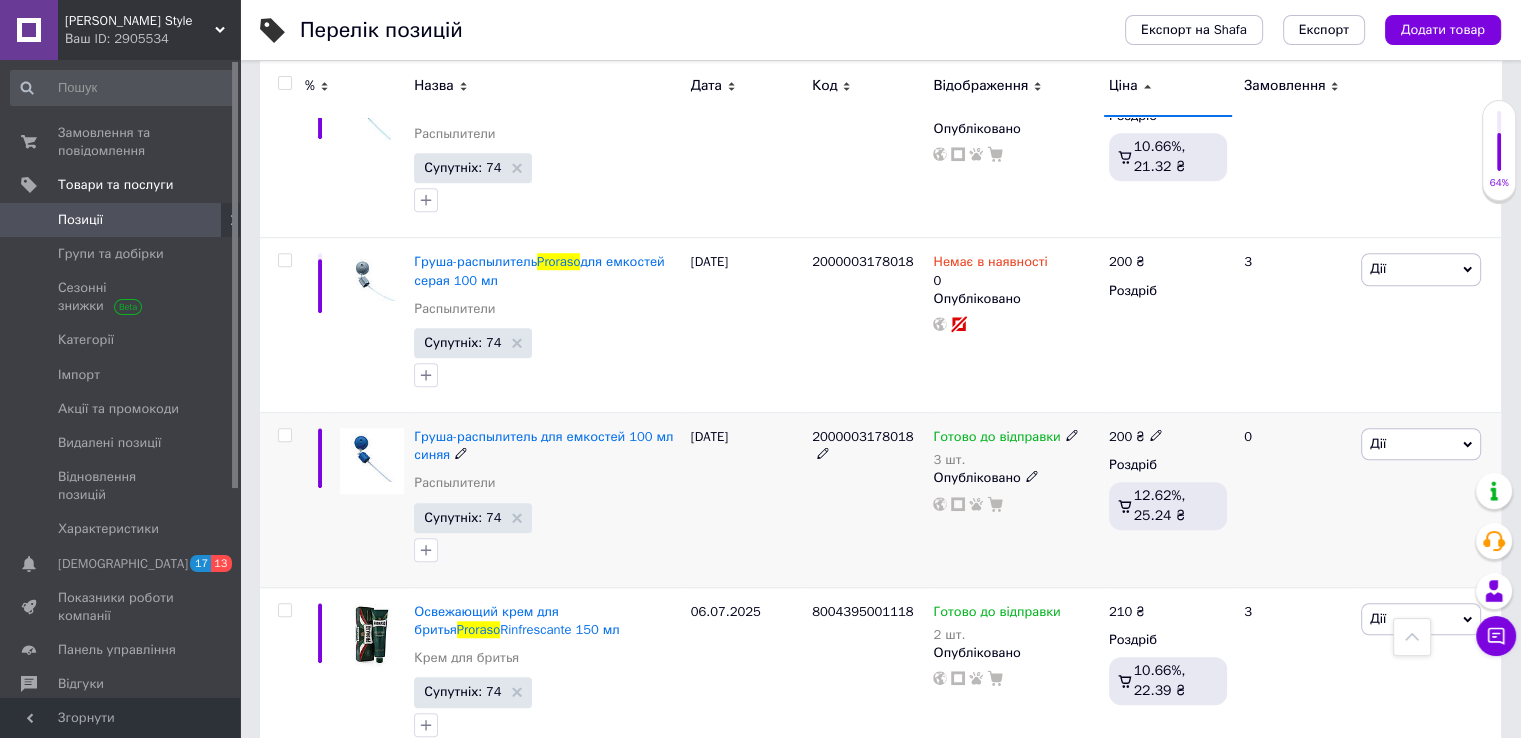 scroll, scrollTop: 1382, scrollLeft: 0, axis: vertical 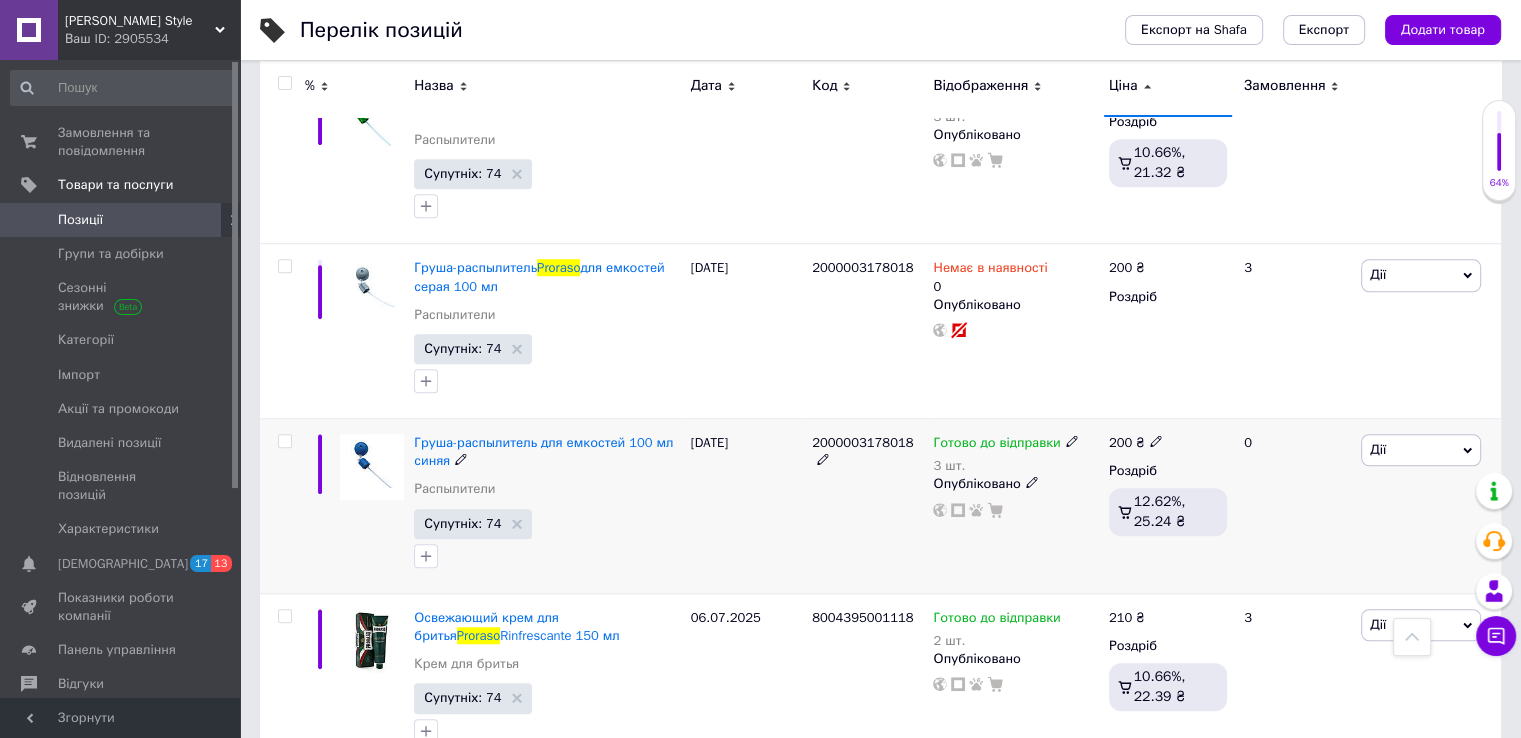 click 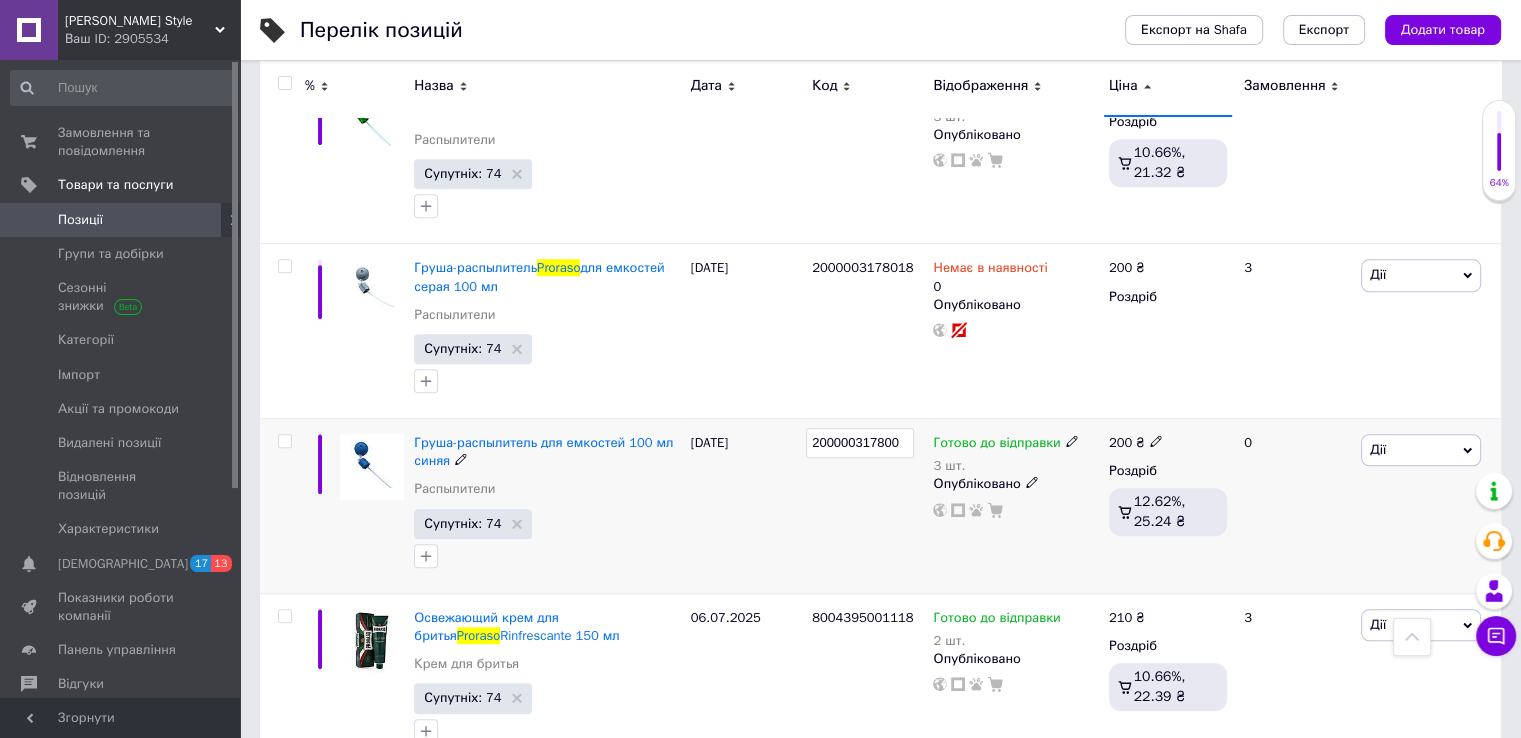 type on "2000003178001" 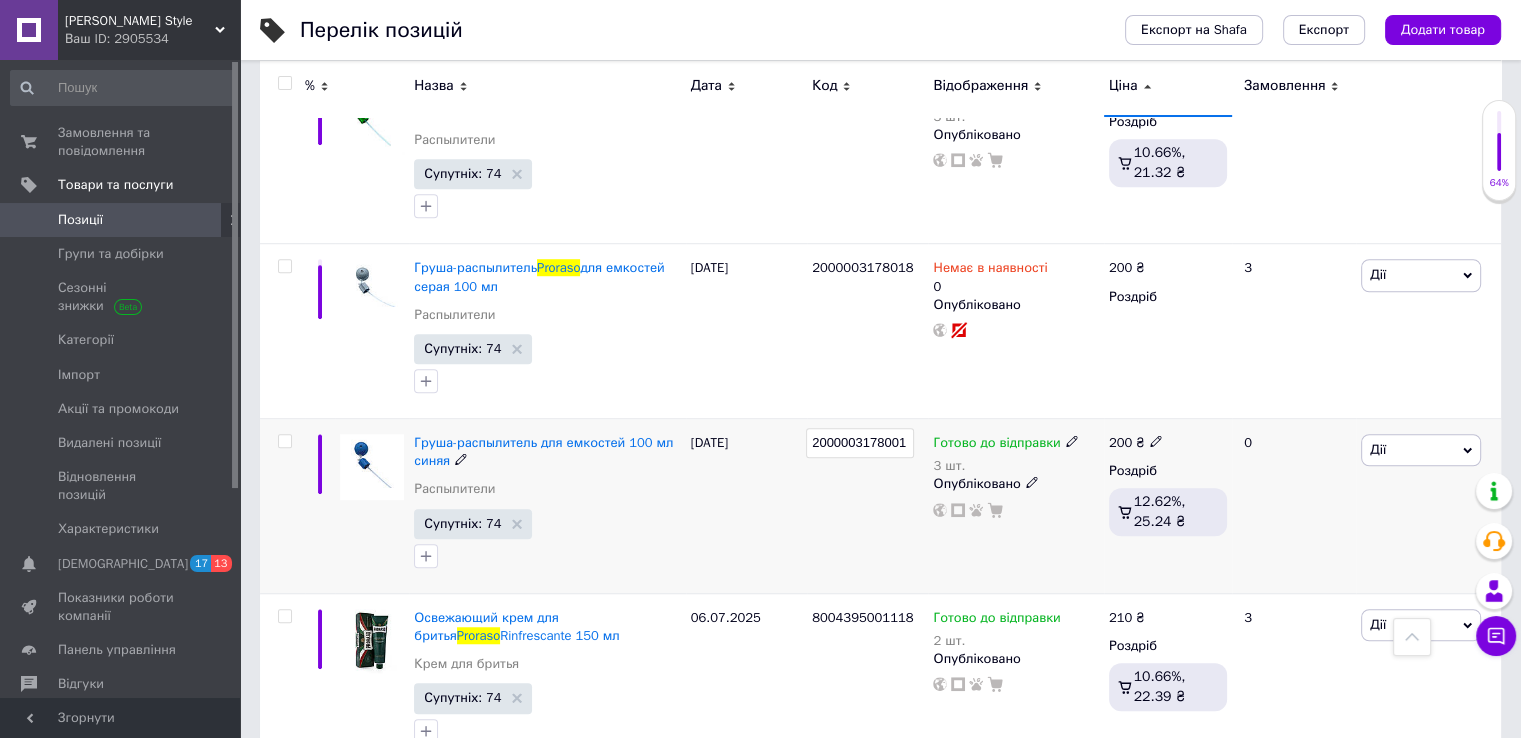 drag, startPoint x: 908, startPoint y: 429, endPoint x: 798, endPoint y: 425, distance: 110.0727 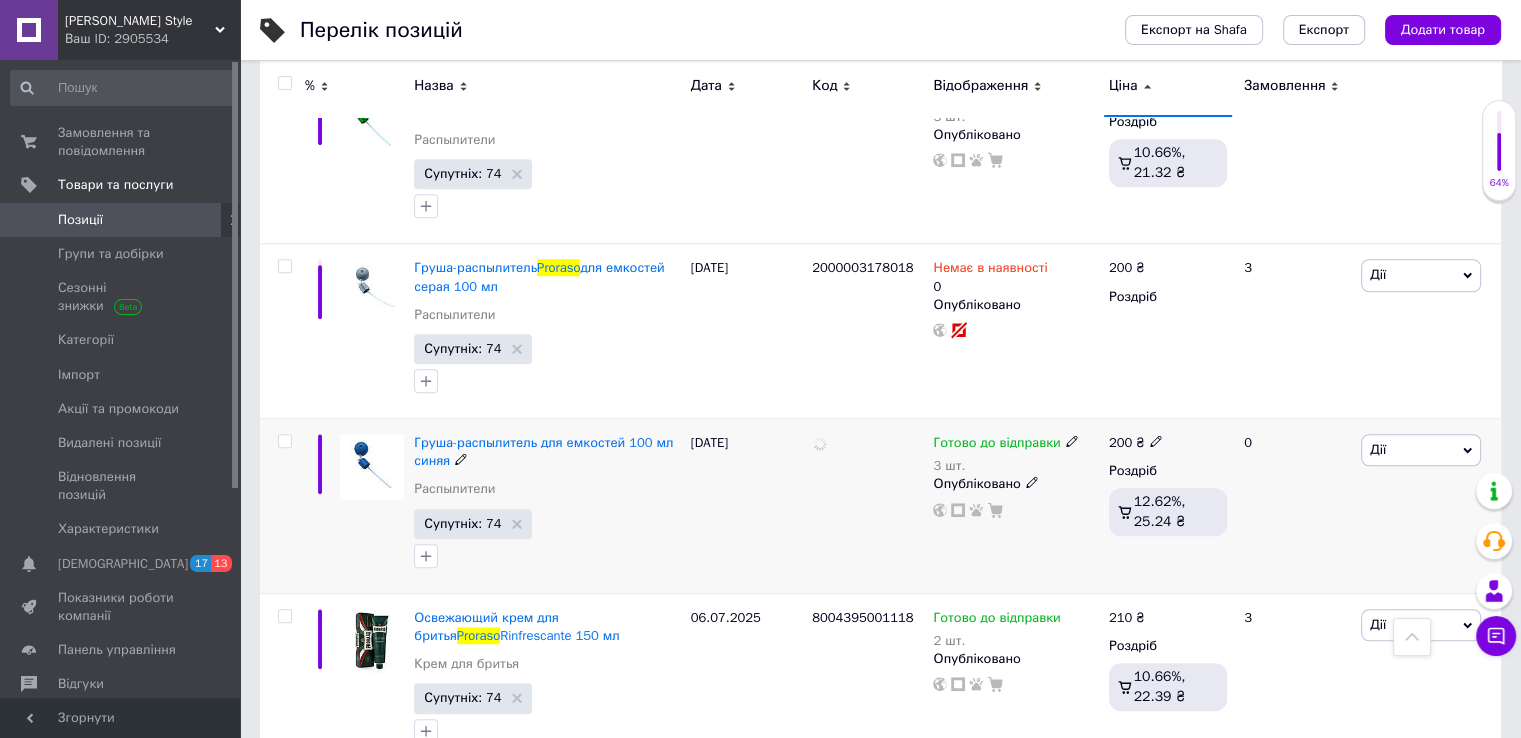 click on "Груша-распылитель для емкостей 100 мл синяя Распылители" at bounding box center (547, 471) 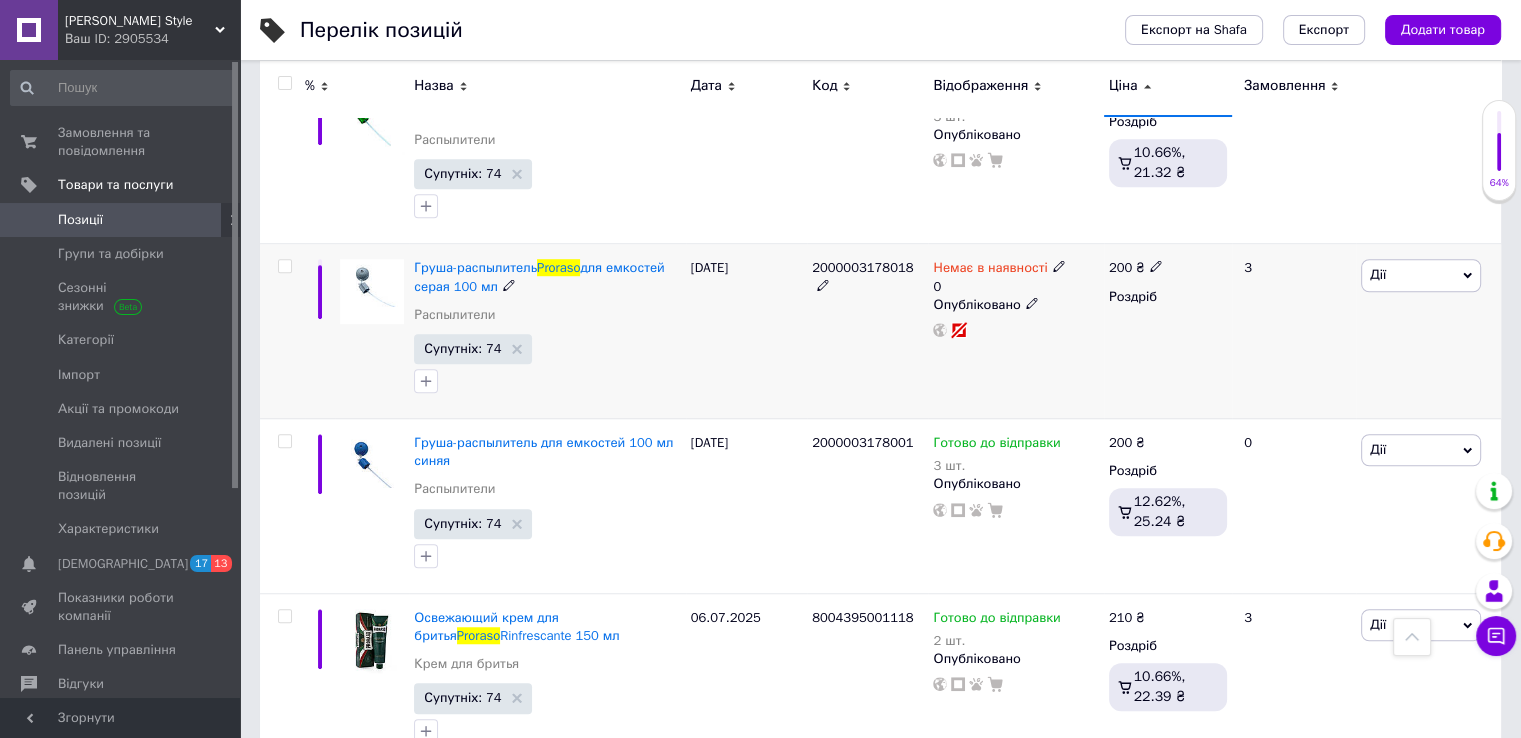 click 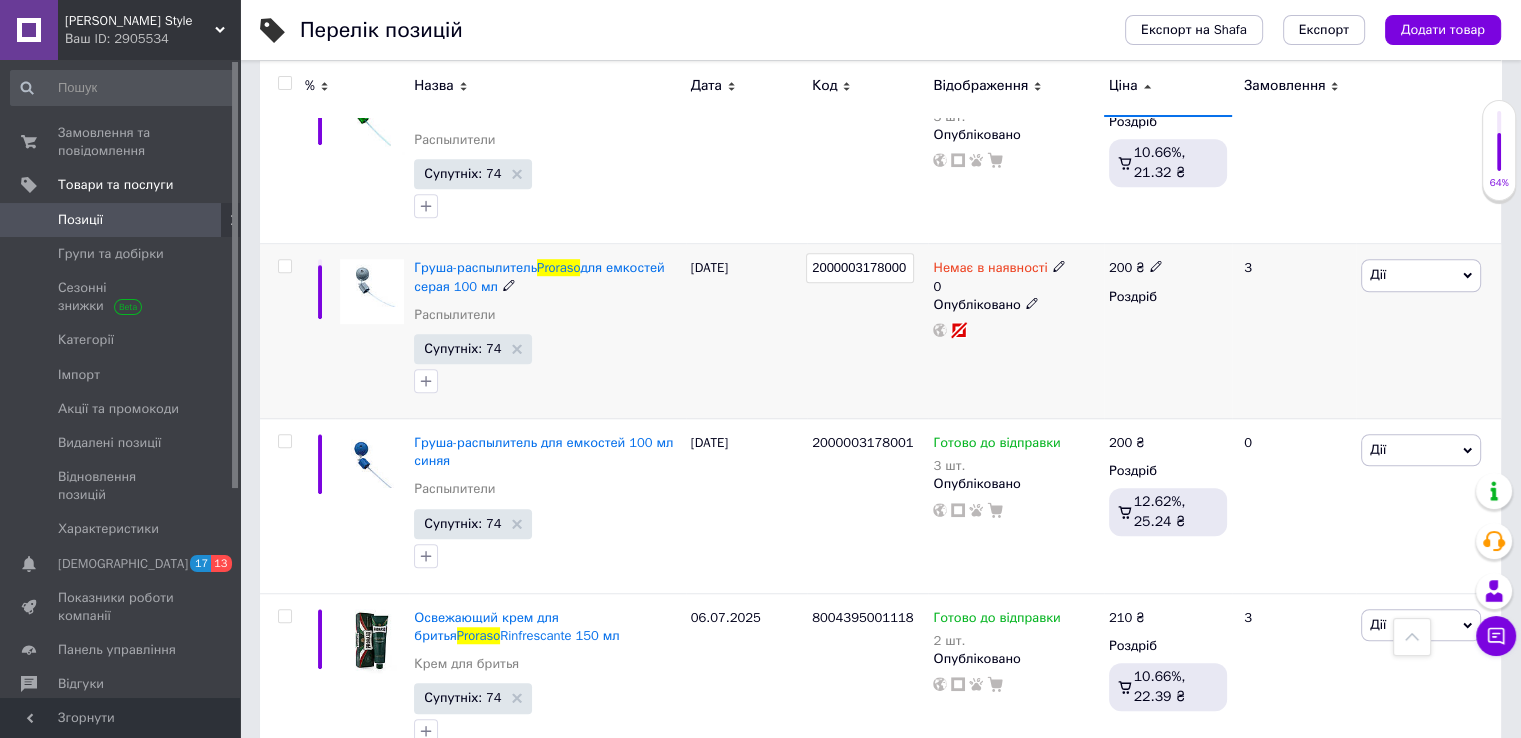 scroll, scrollTop: 0, scrollLeft: 0, axis: both 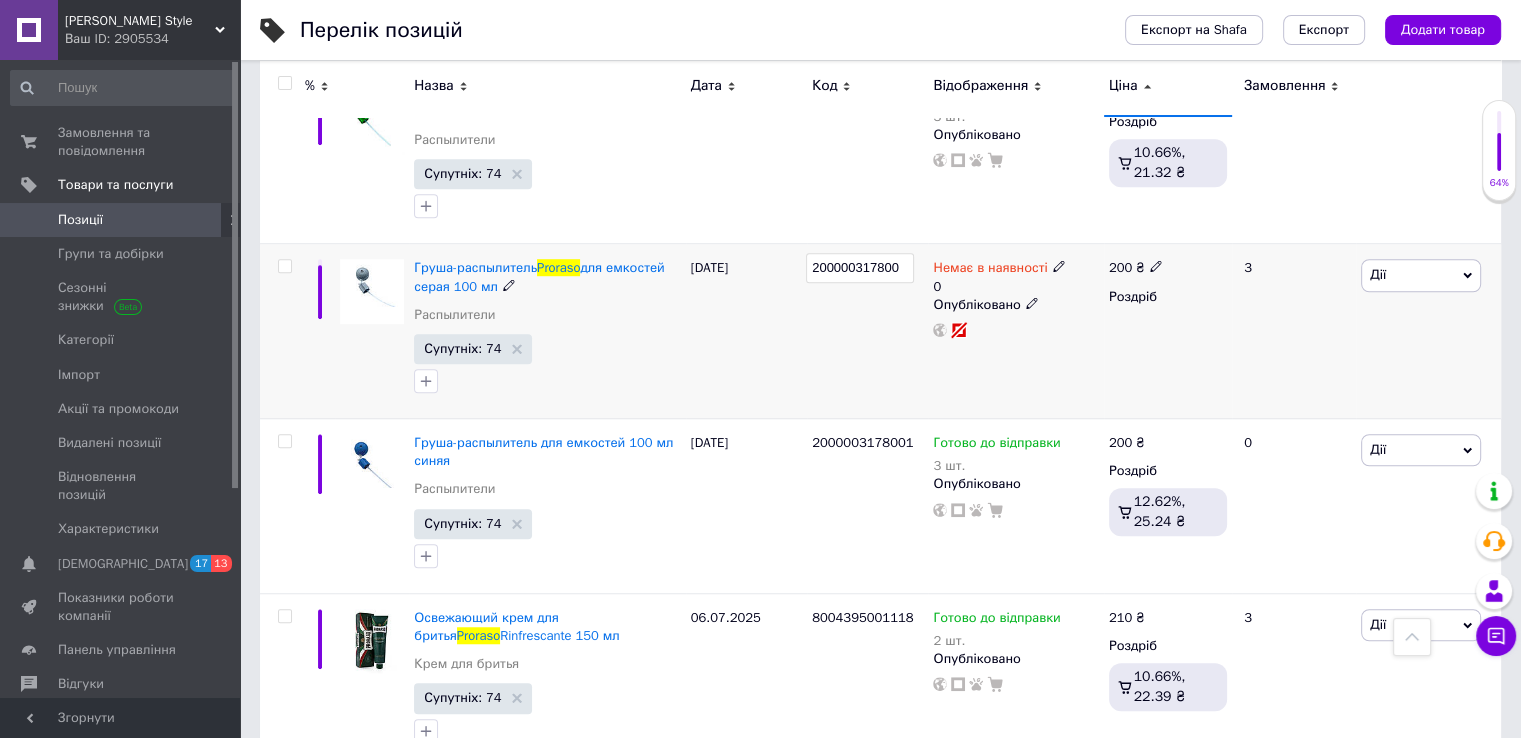 type on "2000003178002" 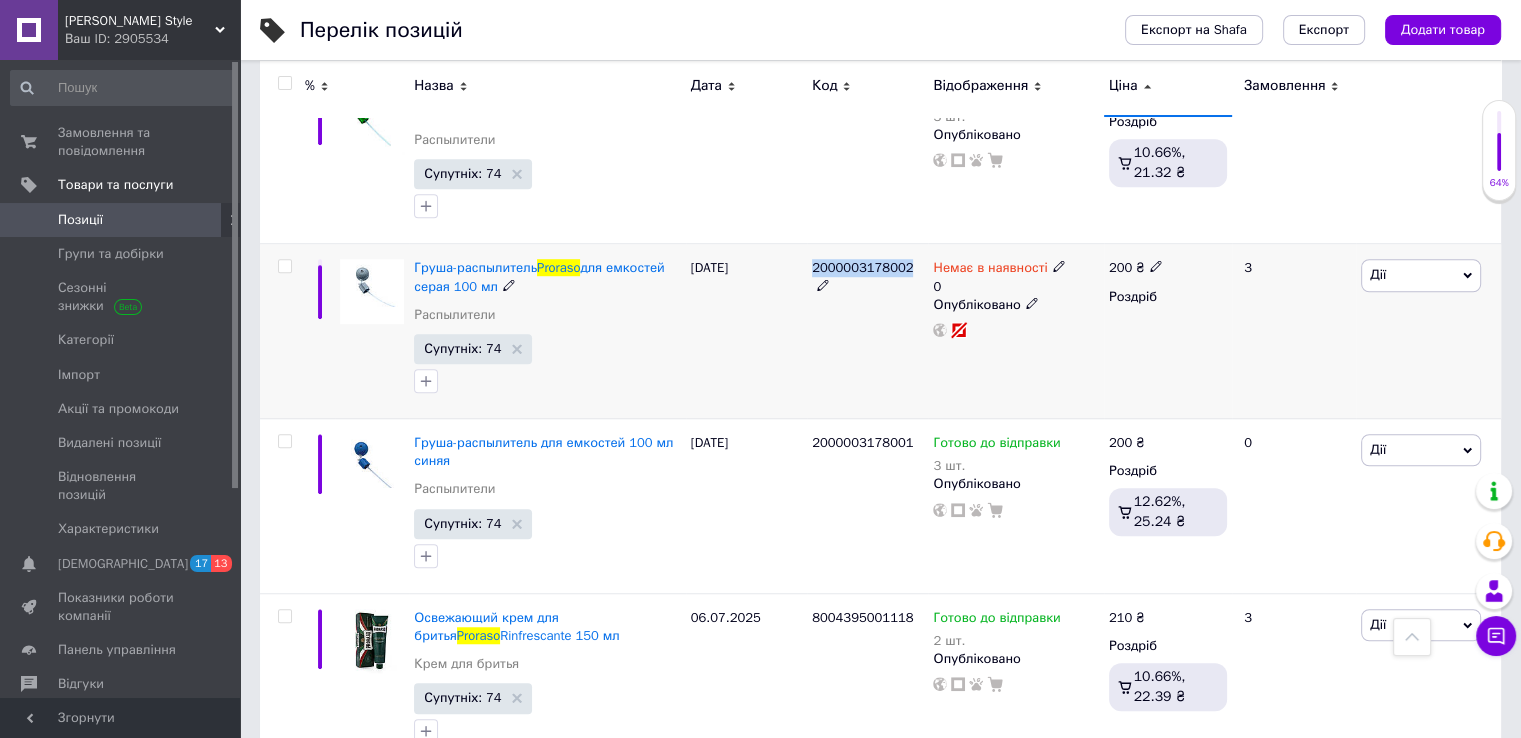 drag, startPoint x: 812, startPoint y: 248, endPoint x: 903, endPoint y: 256, distance: 91.350975 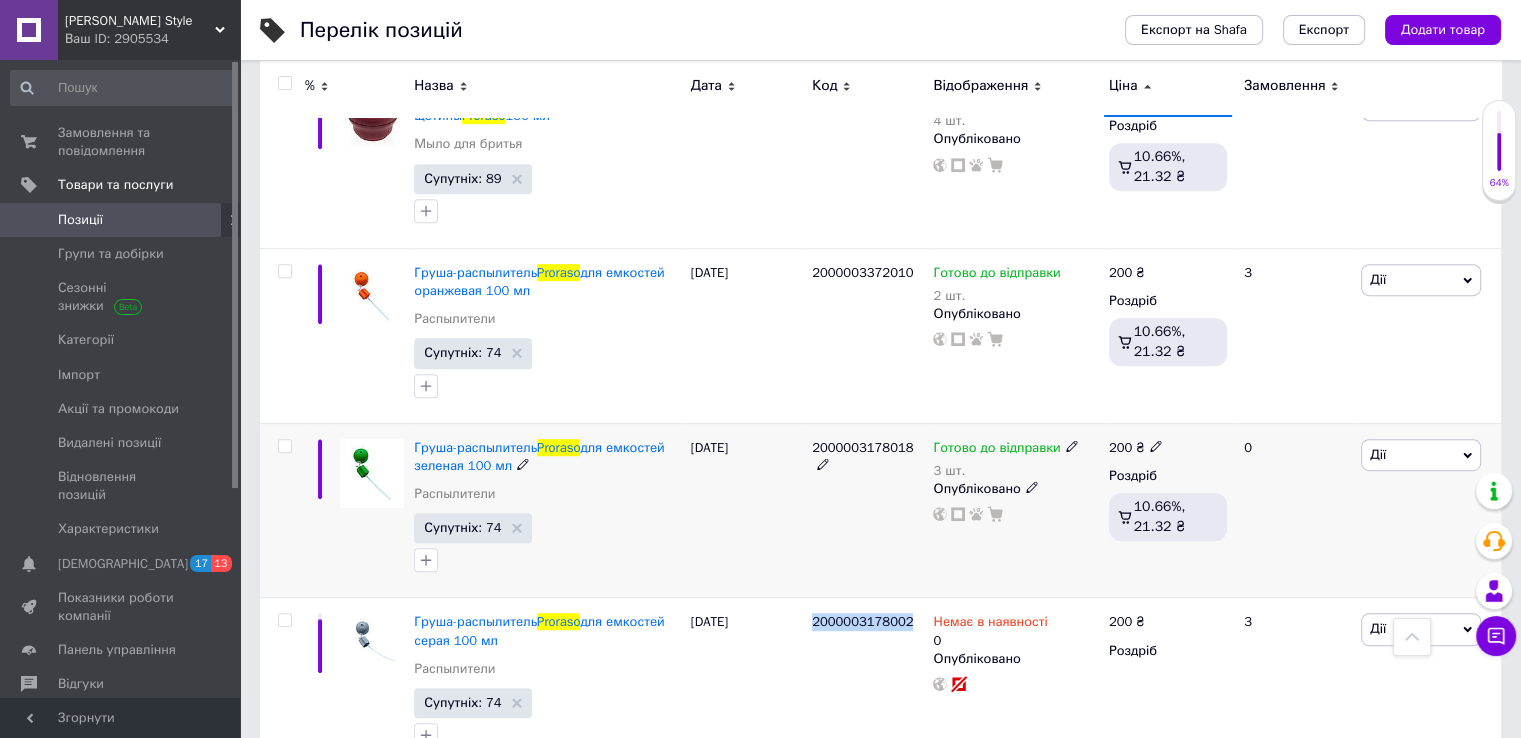 scroll, scrollTop: 982, scrollLeft: 0, axis: vertical 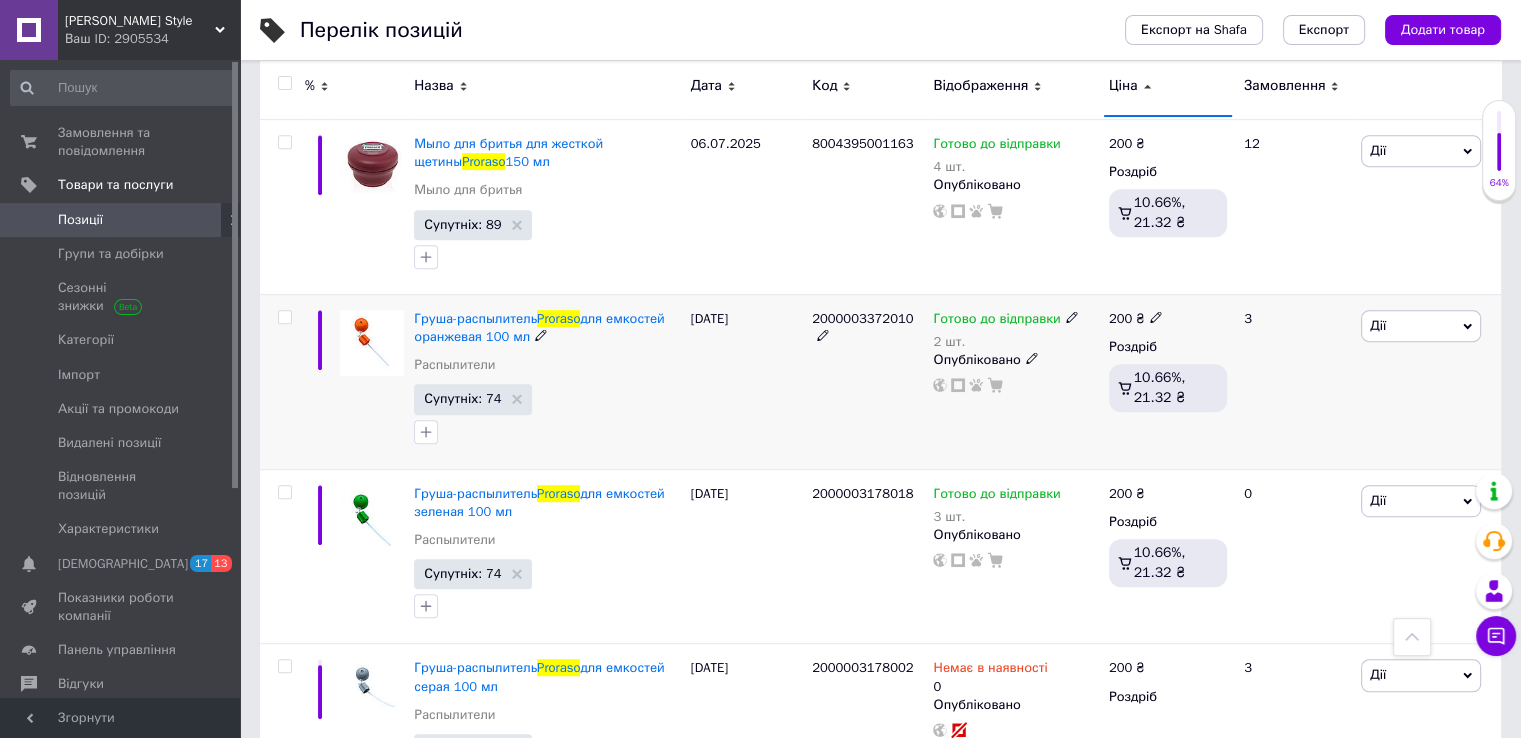 click 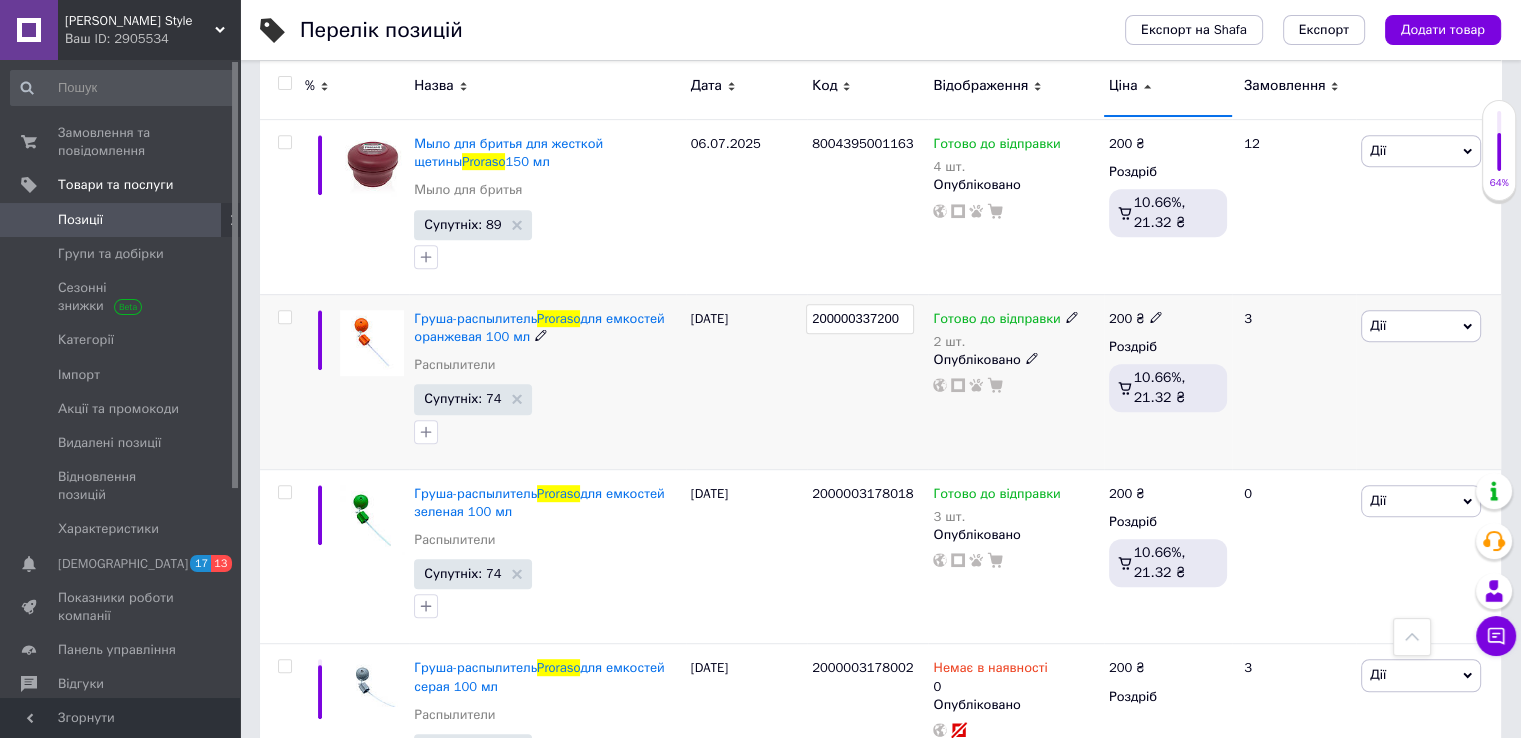 type on "2000003372003" 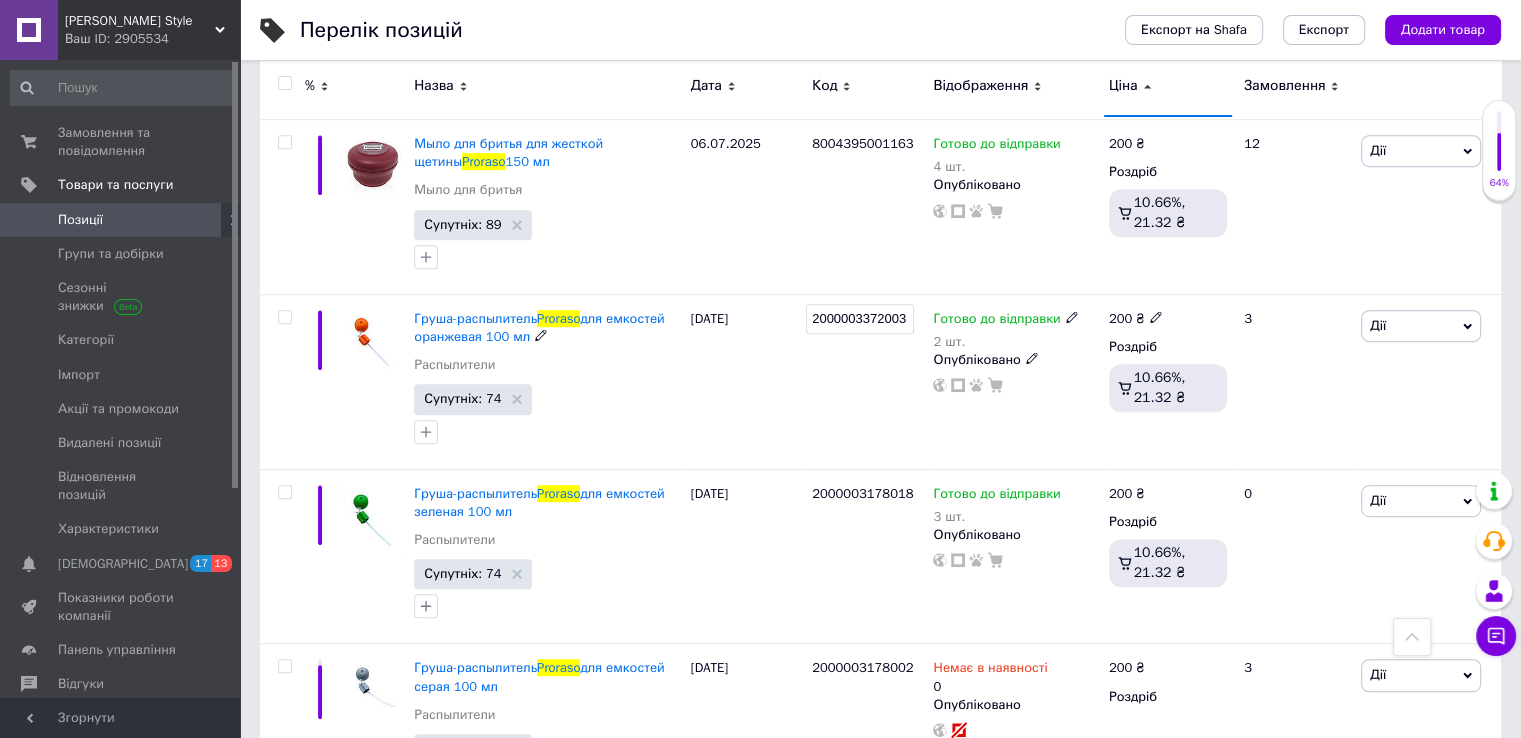 drag, startPoint x: 811, startPoint y: 292, endPoint x: 903, endPoint y: 291, distance: 92.00543 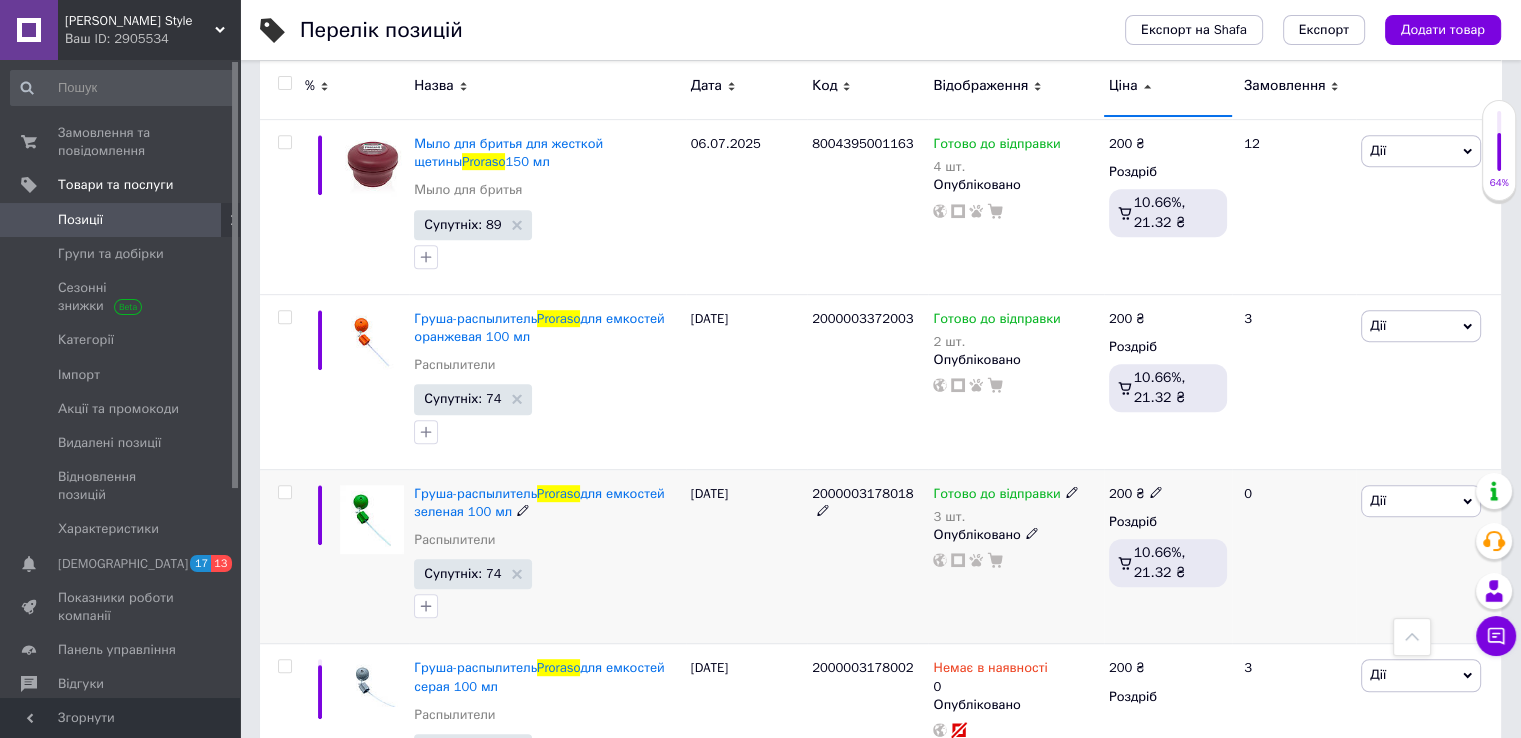 click 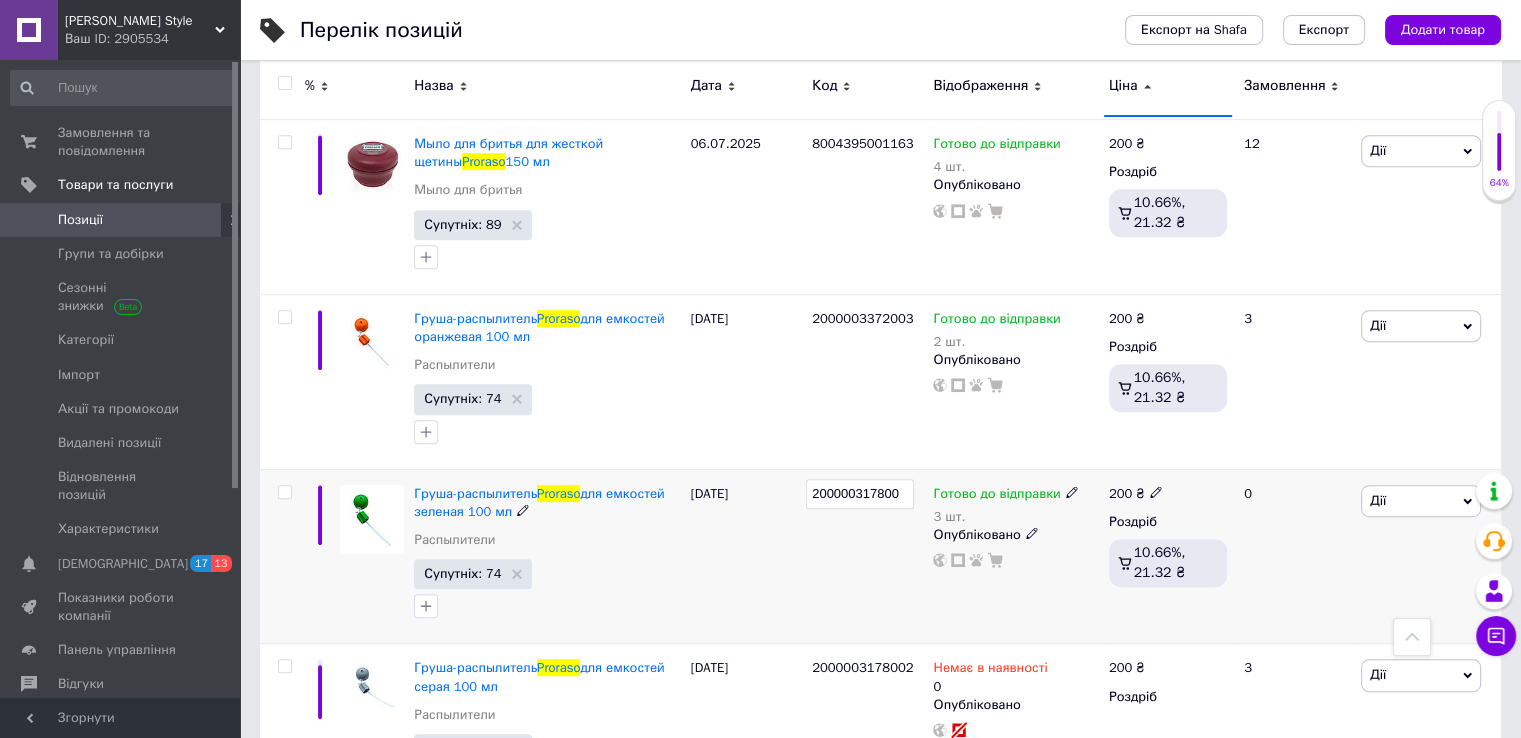 type on "2000003178004" 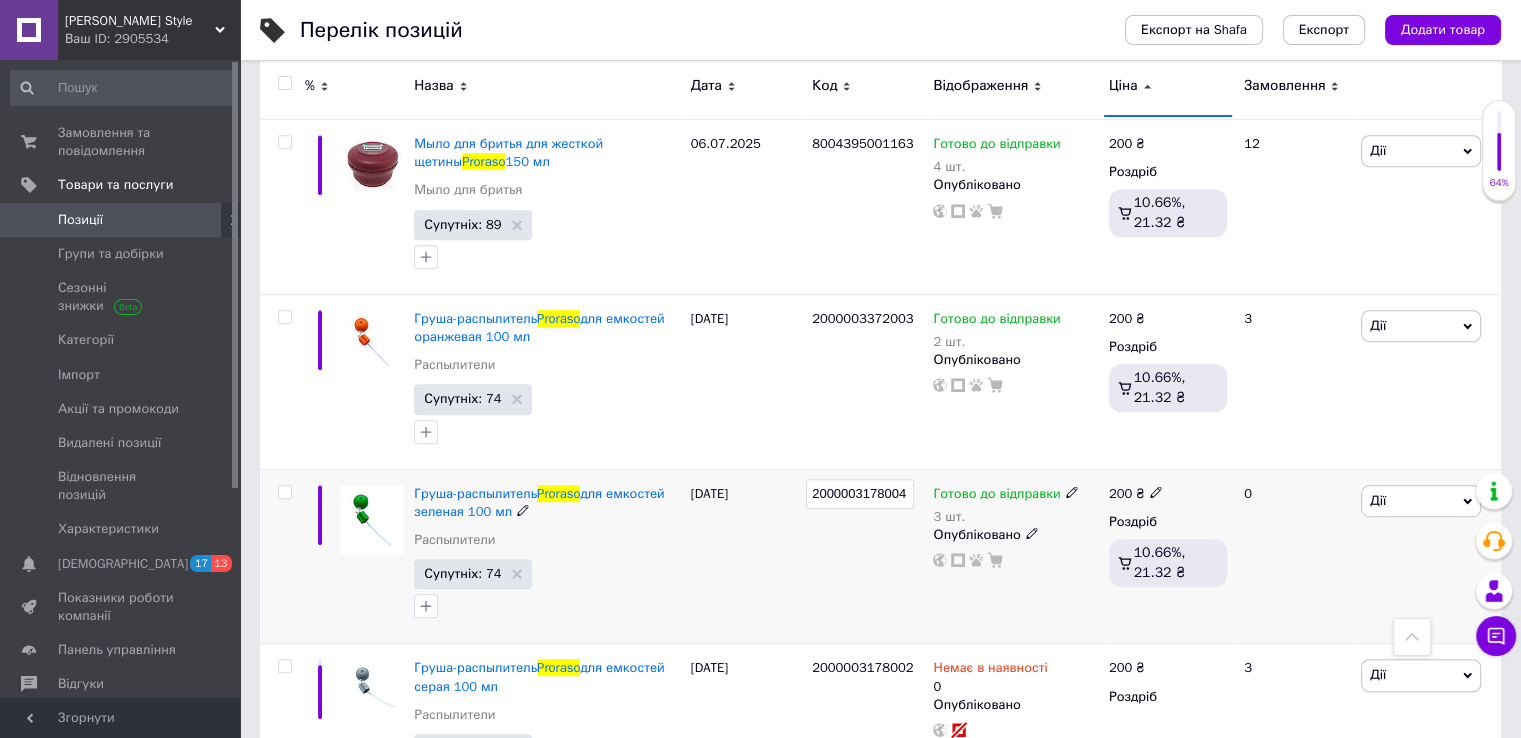 drag, startPoint x: 906, startPoint y: 473, endPoint x: 790, endPoint y: 478, distance: 116.10771 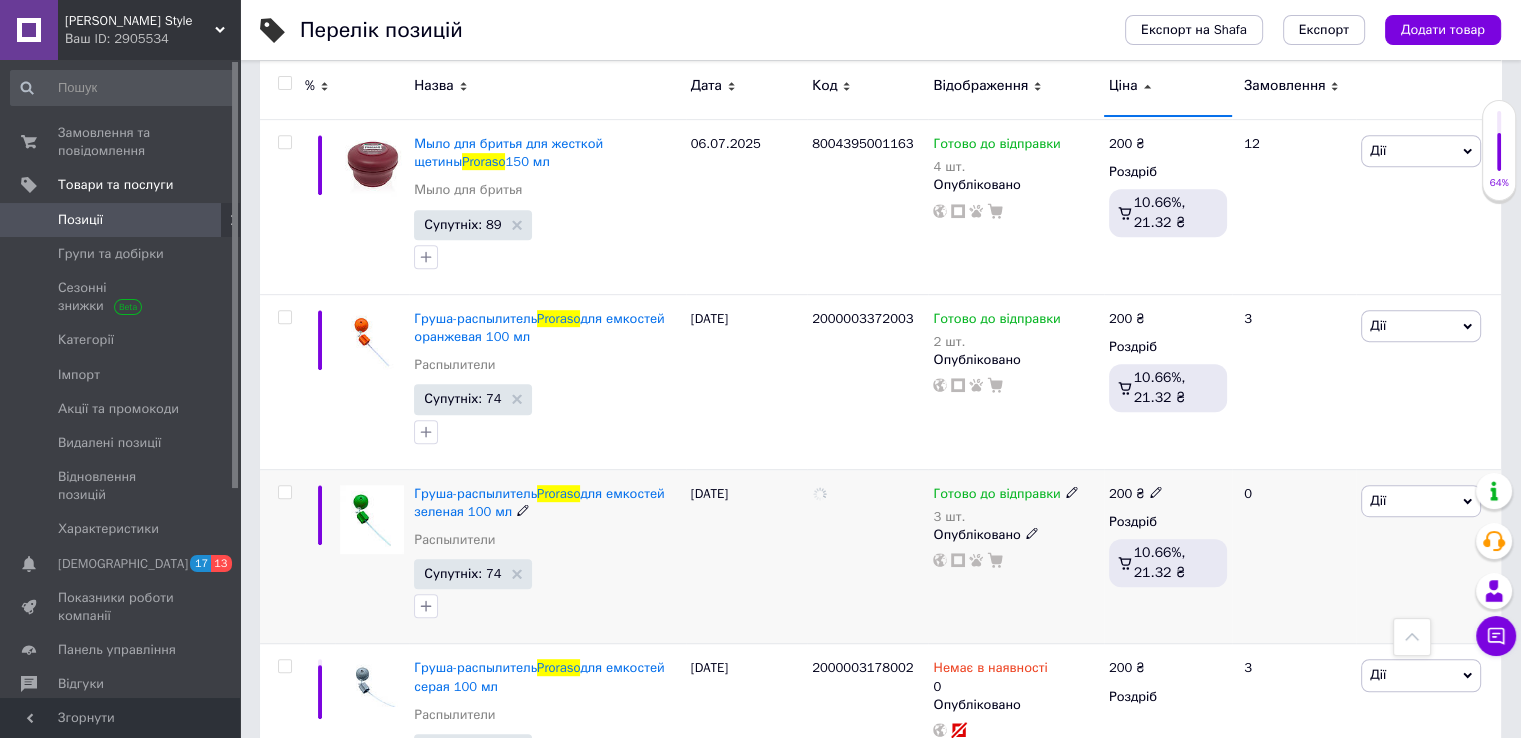 click at bounding box center (867, 556) 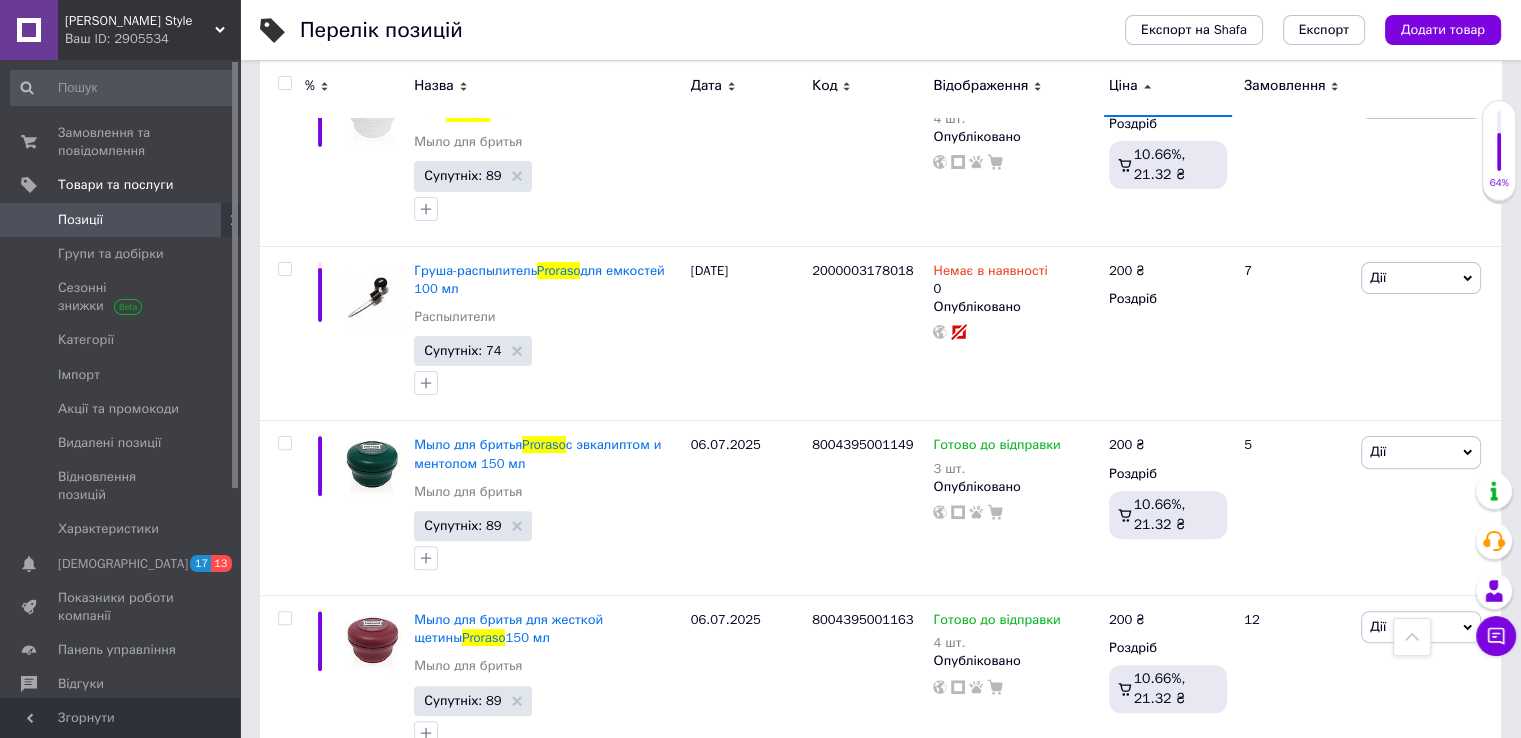 scroll, scrollTop: 382, scrollLeft: 0, axis: vertical 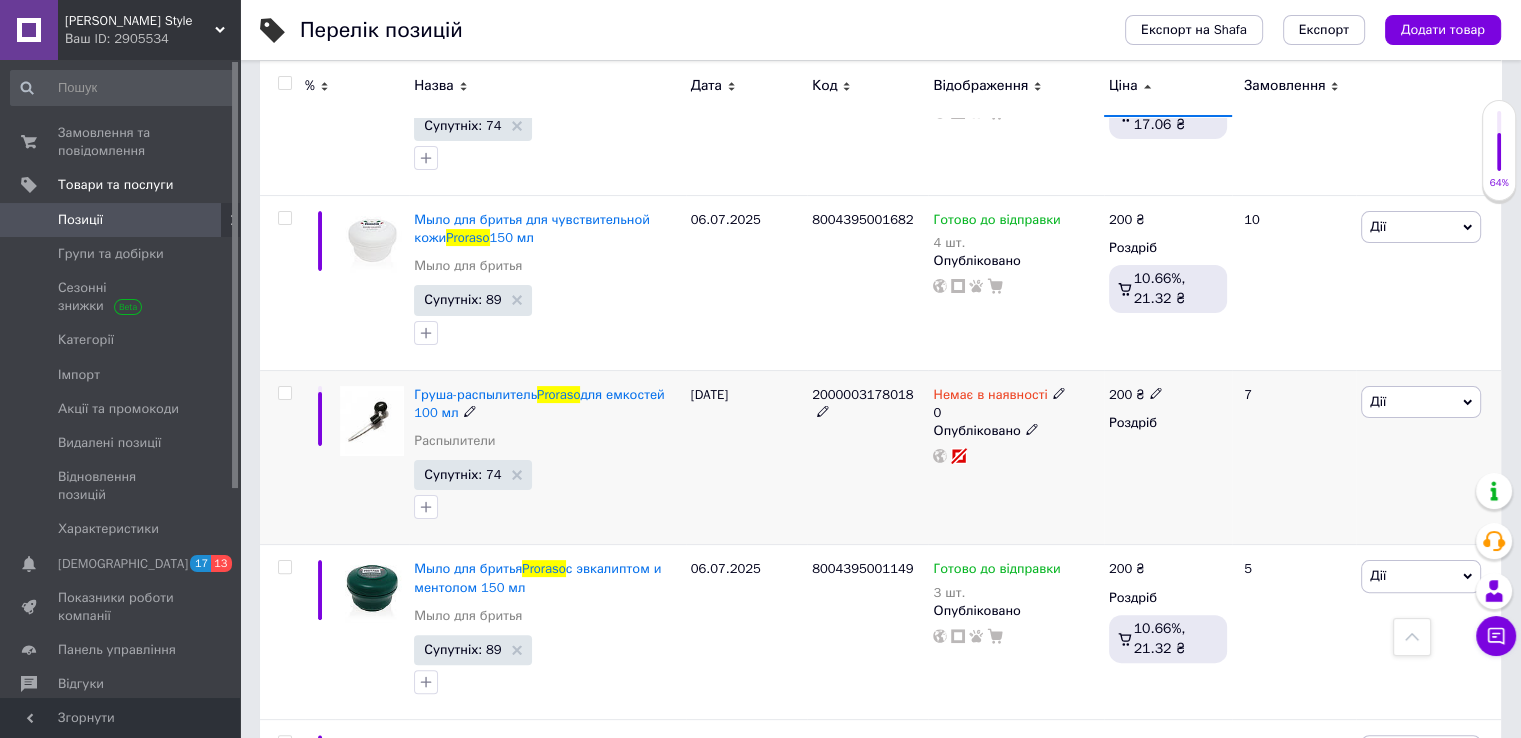 click on "2000003178018" at bounding box center (867, 404) 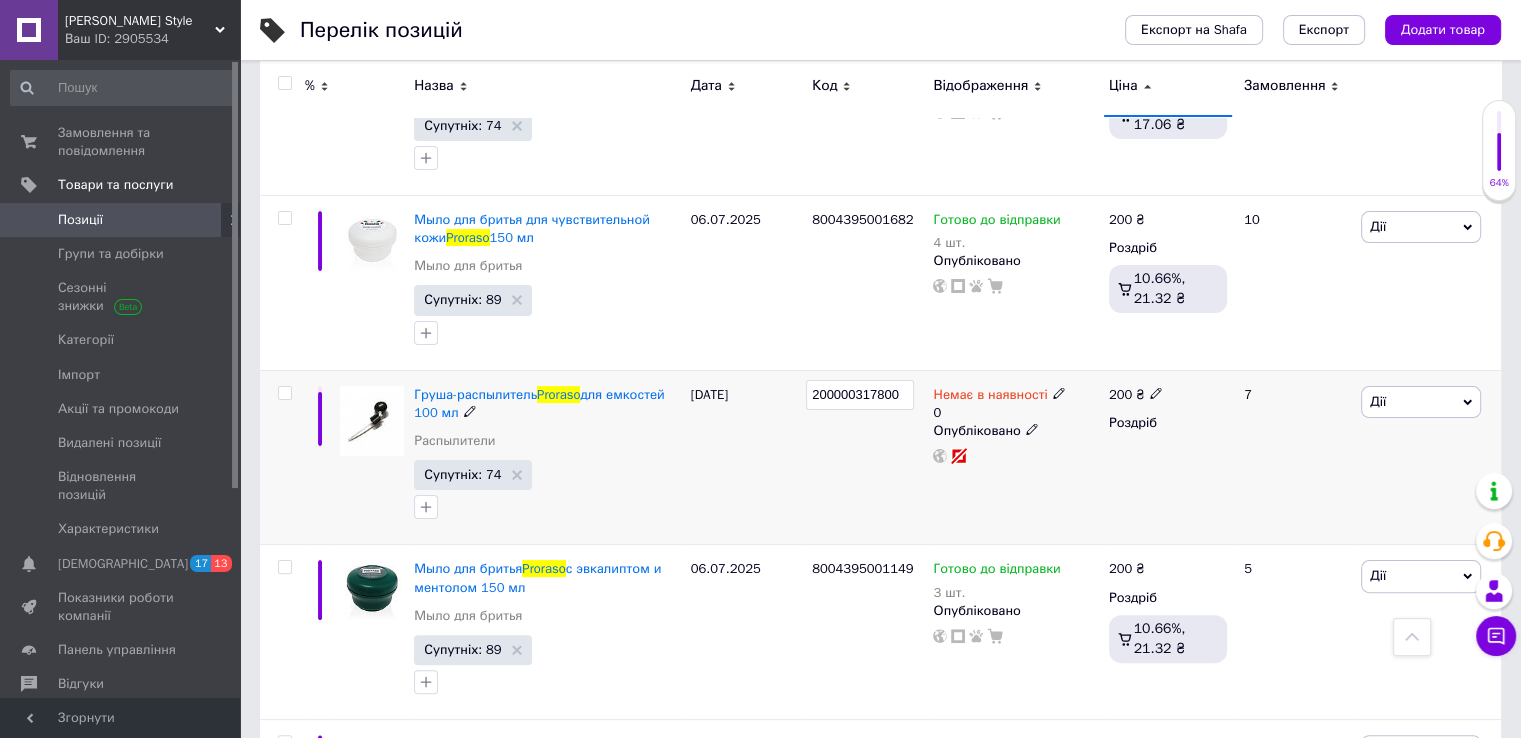 type on "2000003178005" 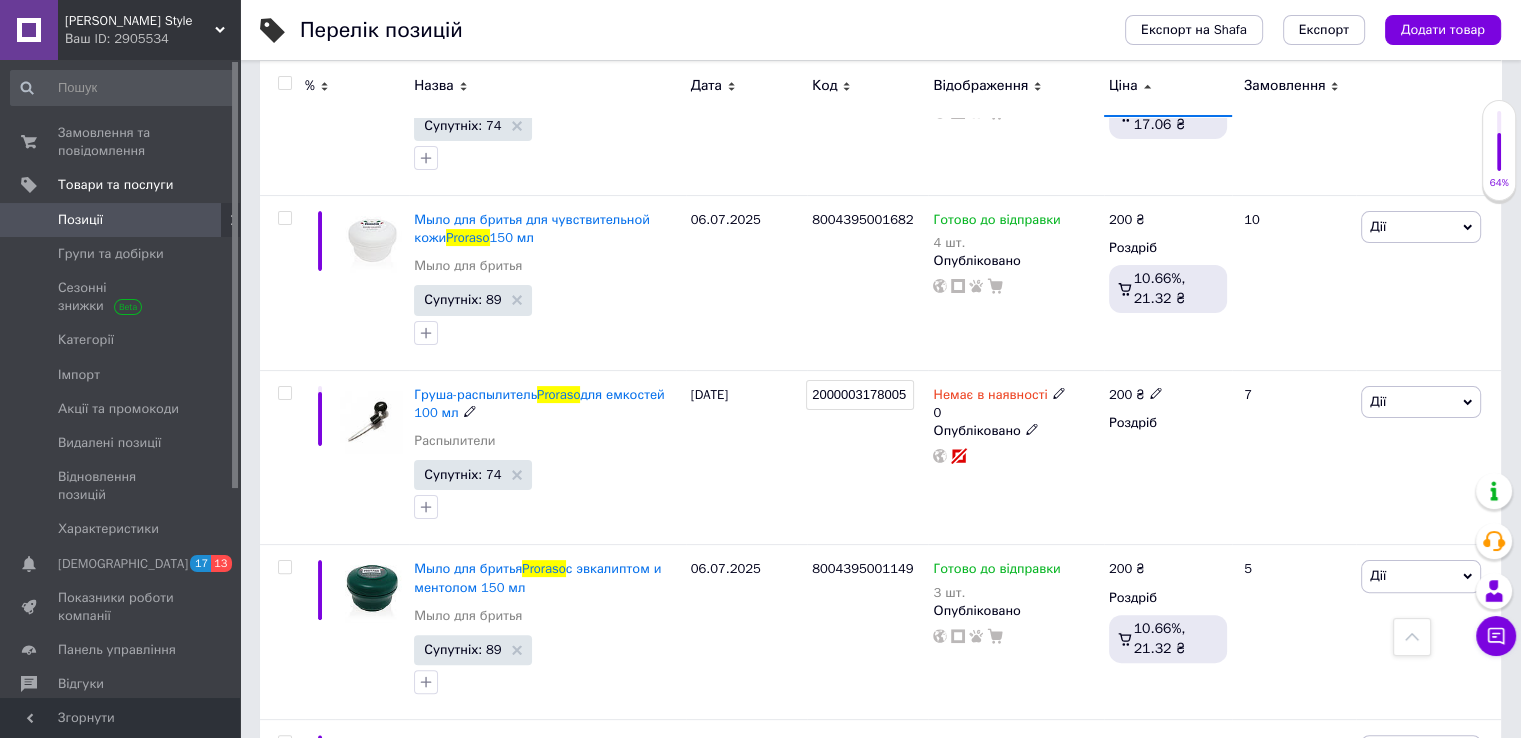 drag, startPoint x: 908, startPoint y: 370, endPoint x: 780, endPoint y: 386, distance: 128.99612 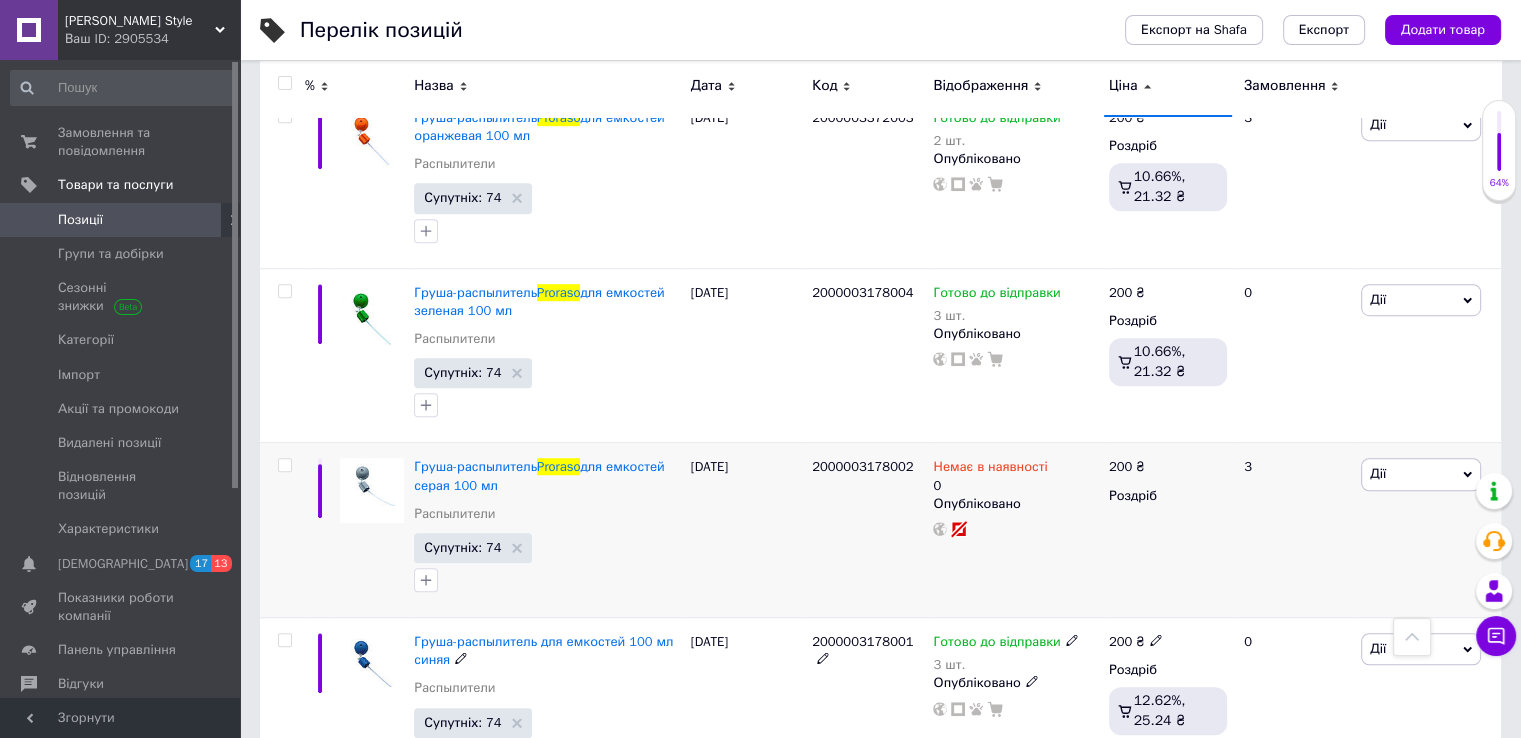 scroll, scrollTop: 1182, scrollLeft: 0, axis: vertical 